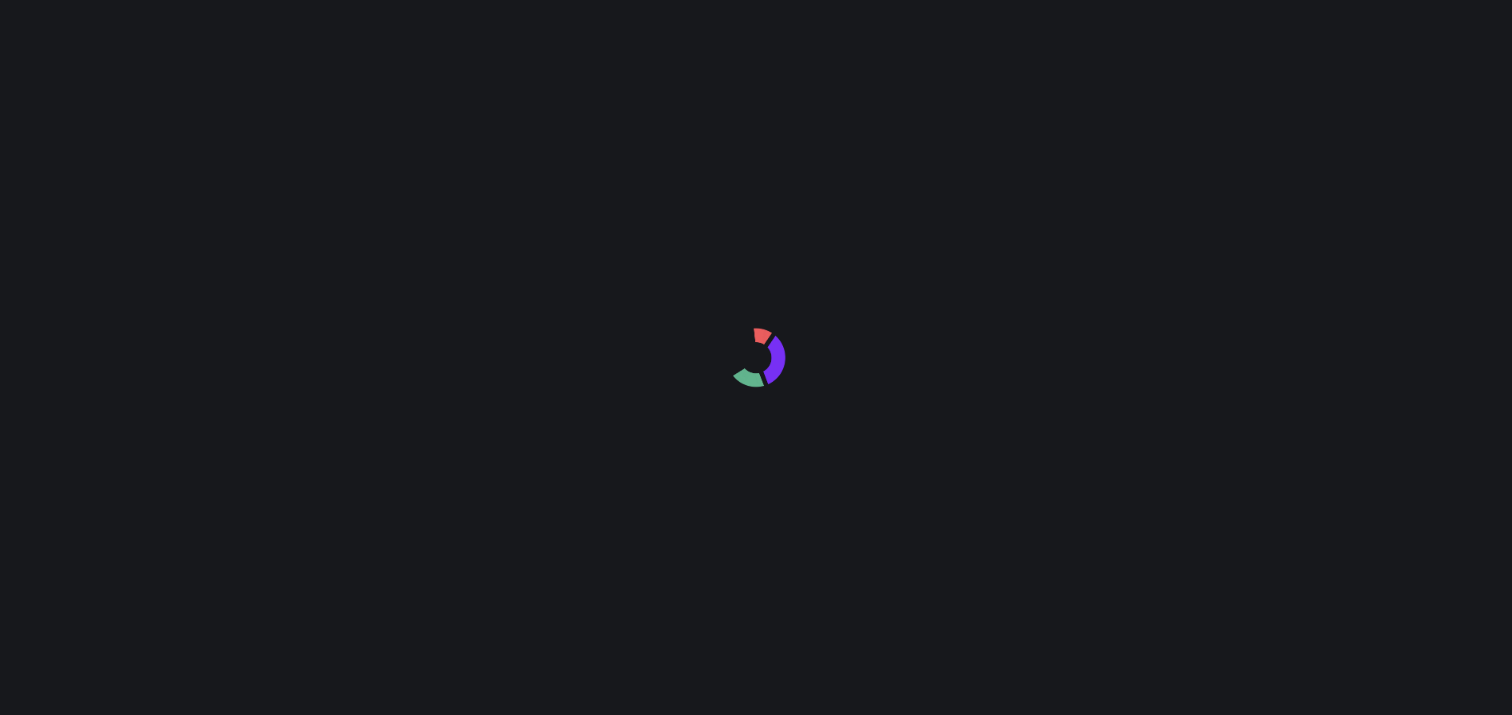 scroll, scrollTop: 0, scrollLeft: 0, axis: both 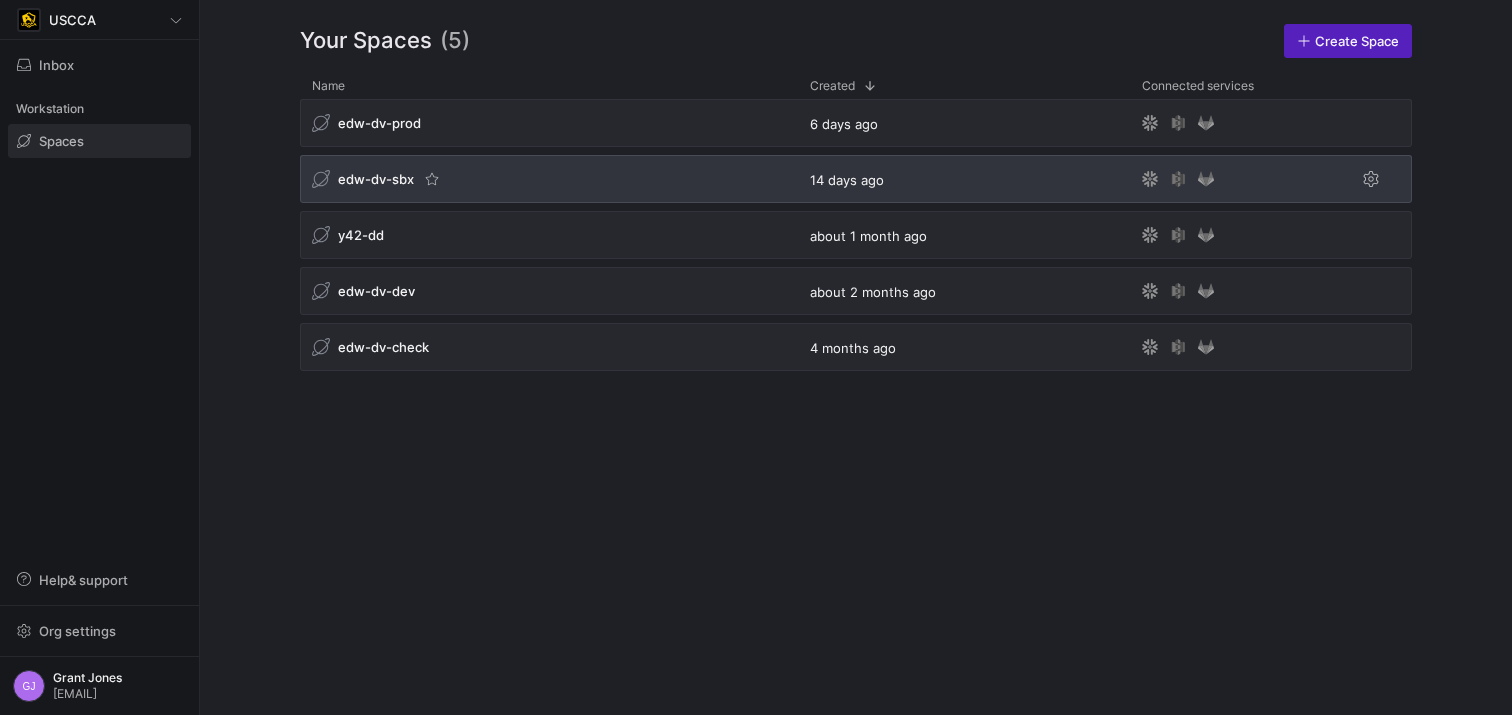click on "edw-dv-sbx" 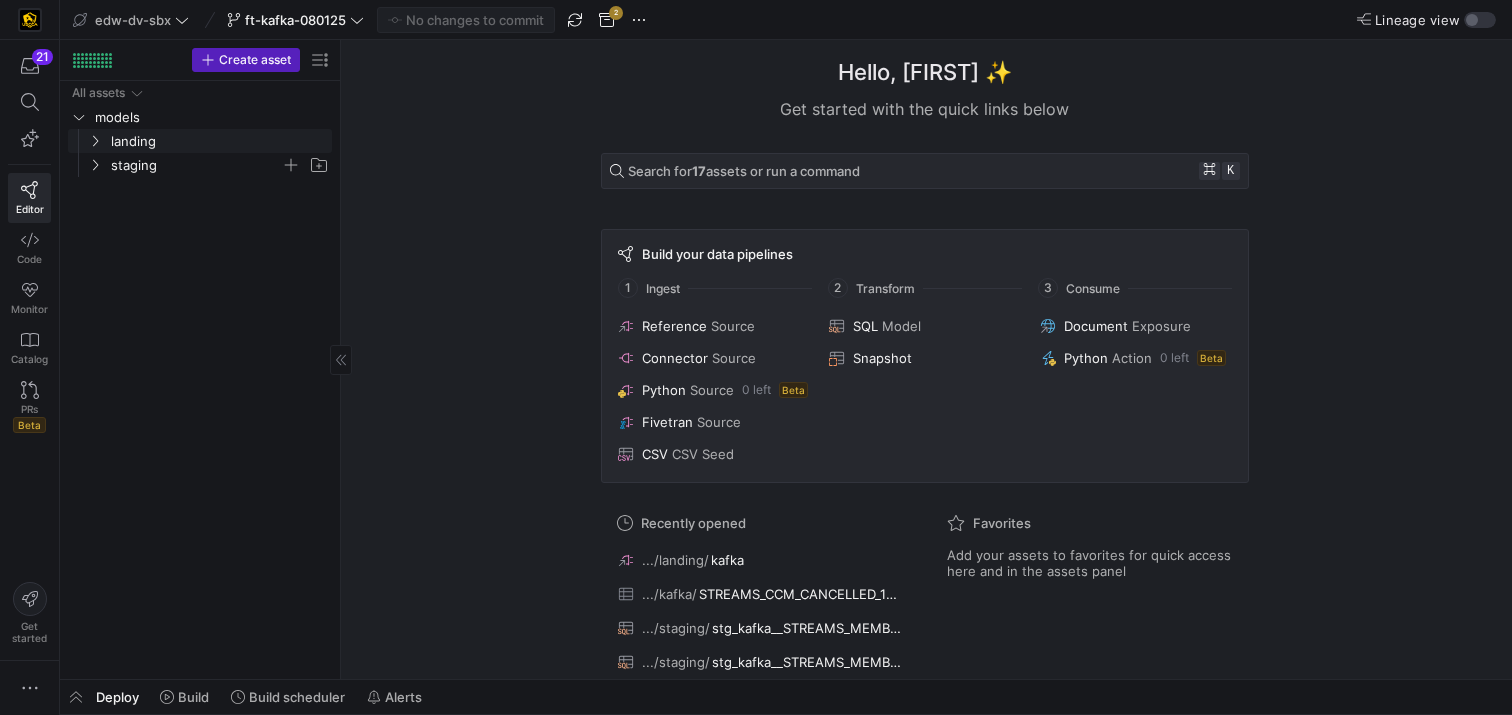 click on "staging" 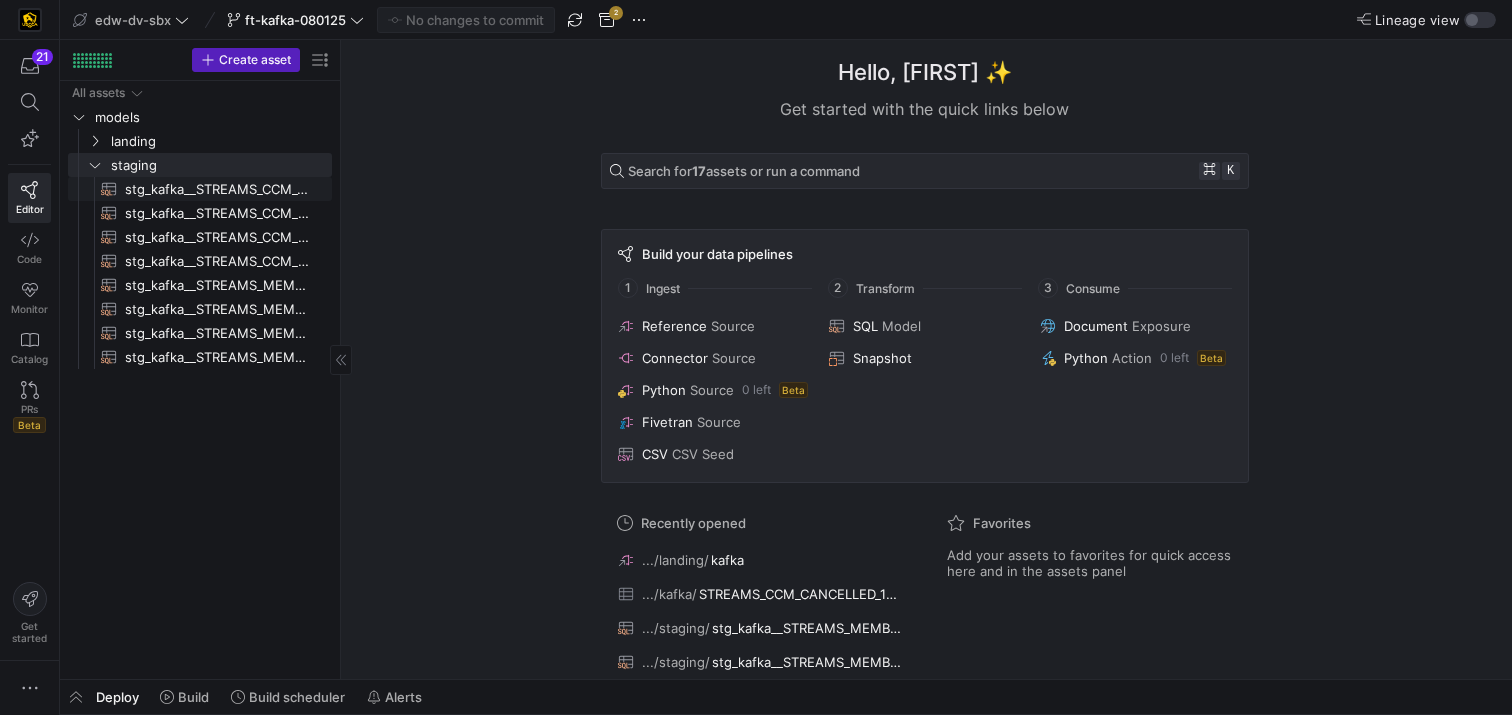 click on "stg_kafka__STREAMS_CCM_CANCELLED_1655107408​​​​​​​​​​" 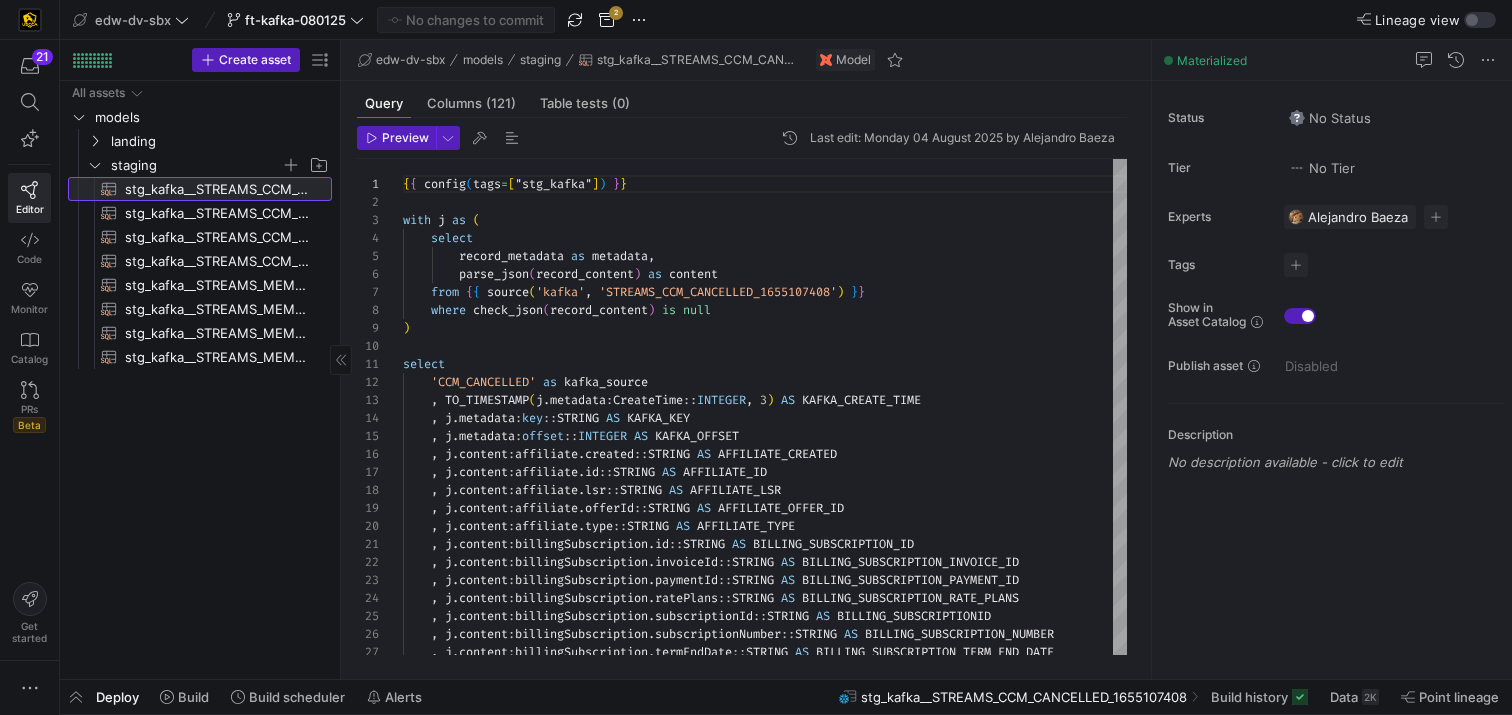 scroll, scrollTop: 180, scrollLeft: 0, axis: vertical 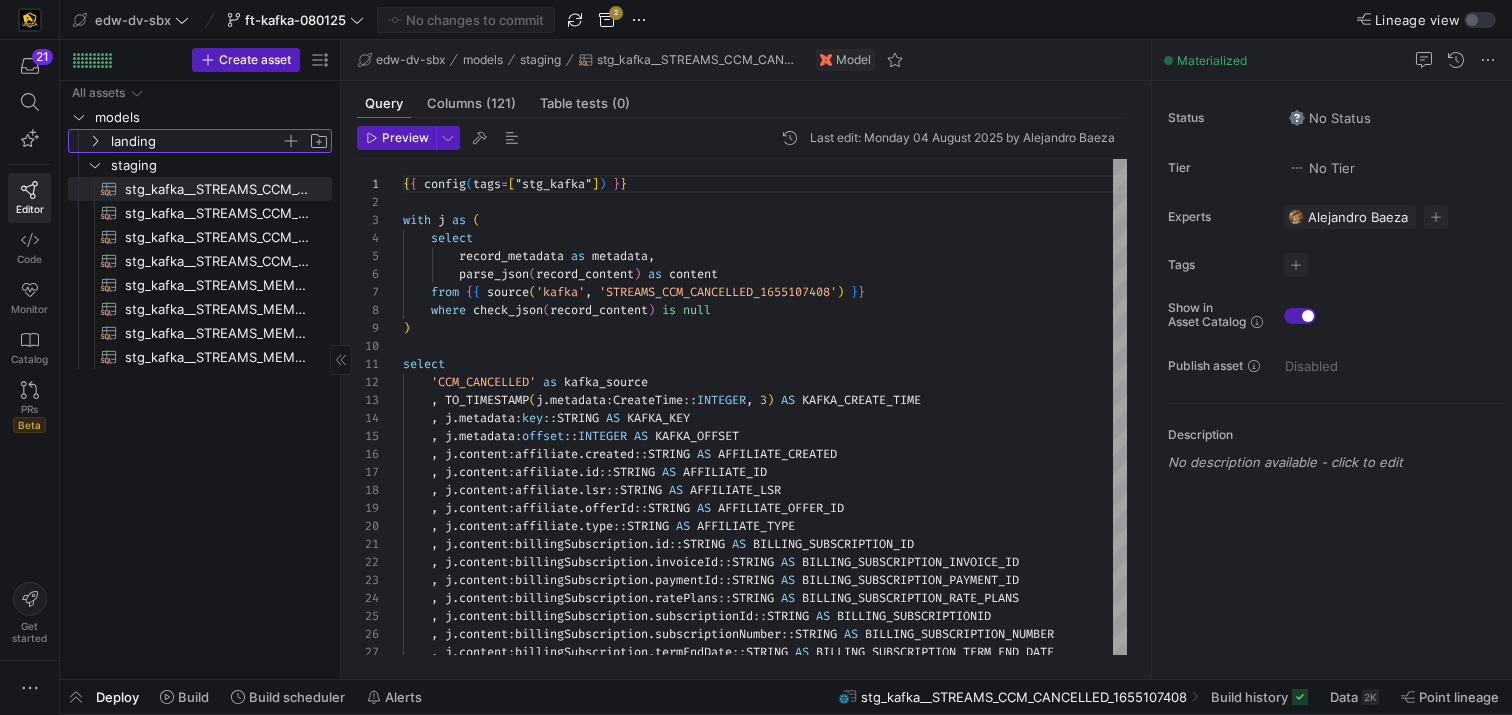 click on "landing" 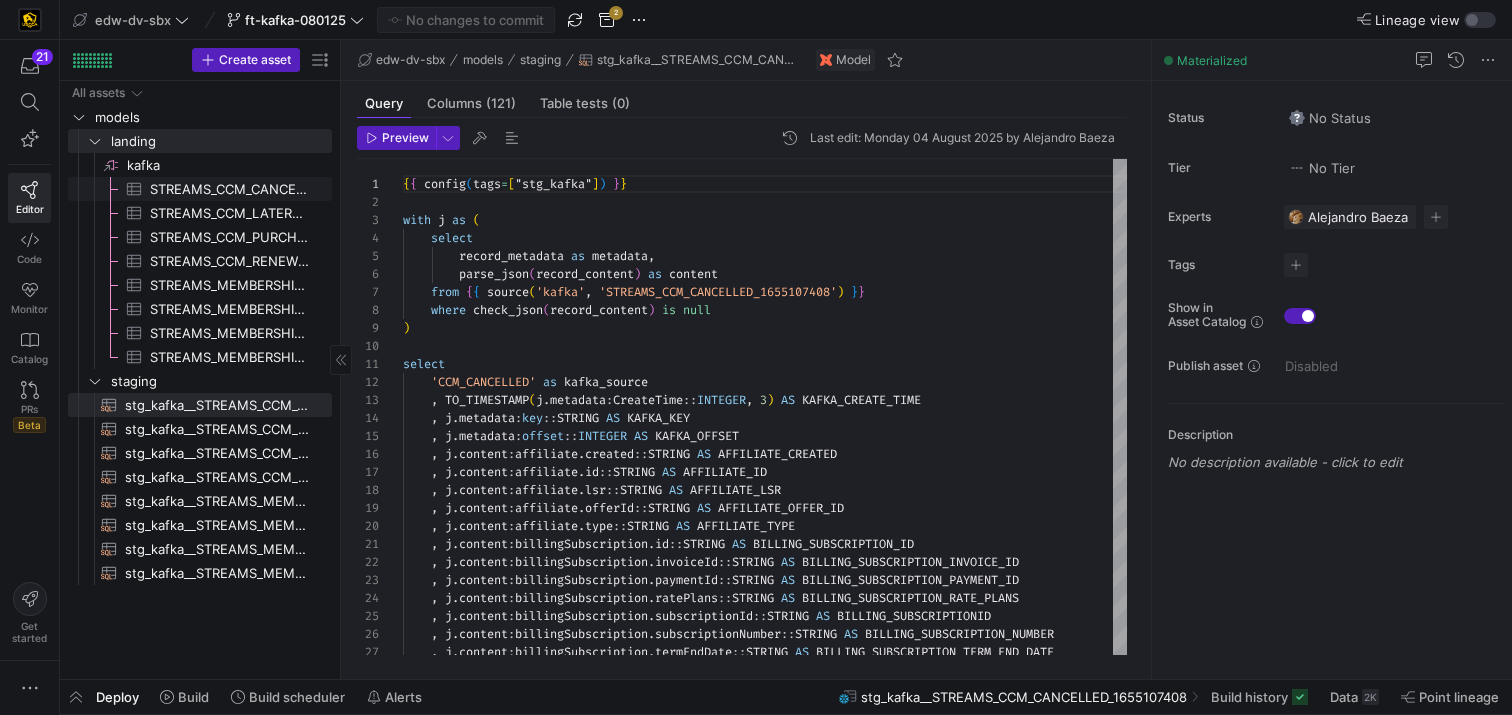 click on "STREAMS_CCM_CANCELLED_1655107408​​​​​​​​​" 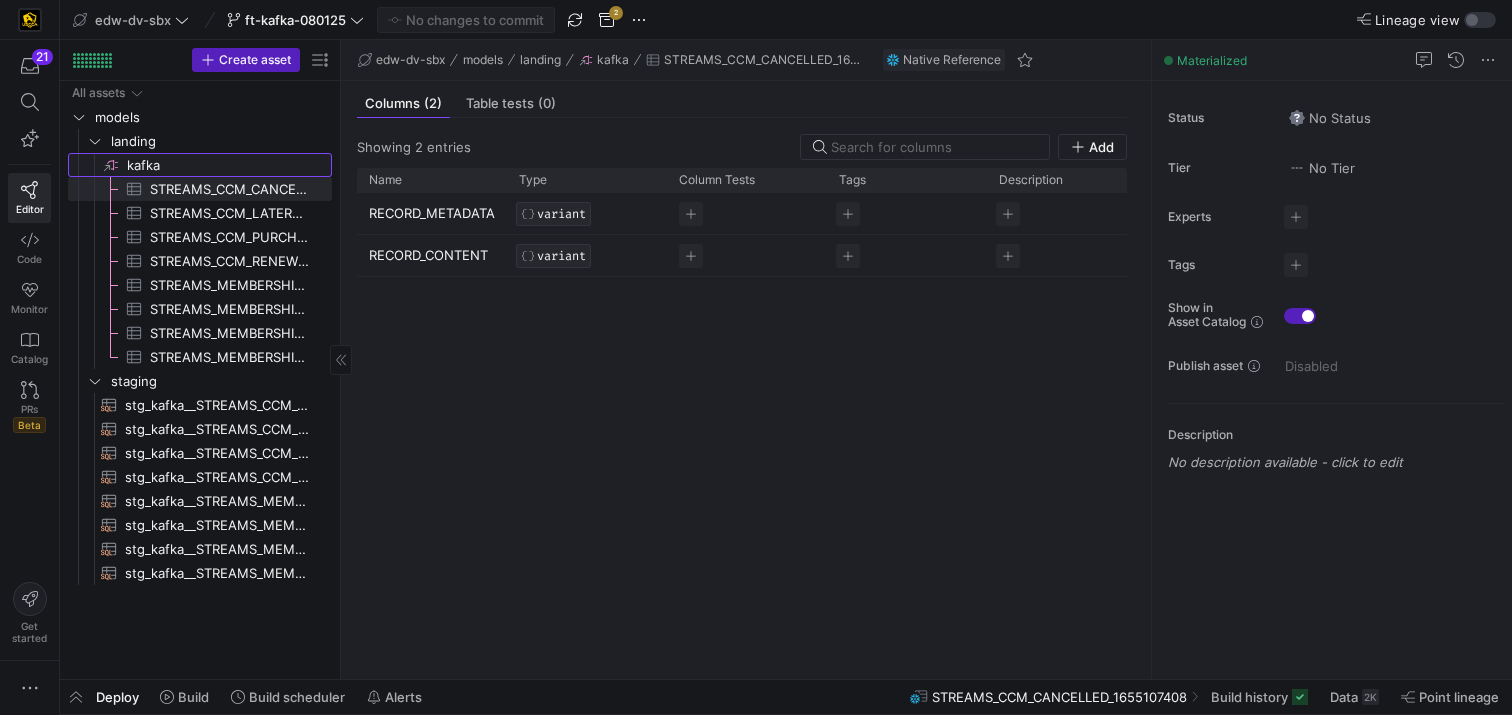 click on "kafka​​​​​​​​" 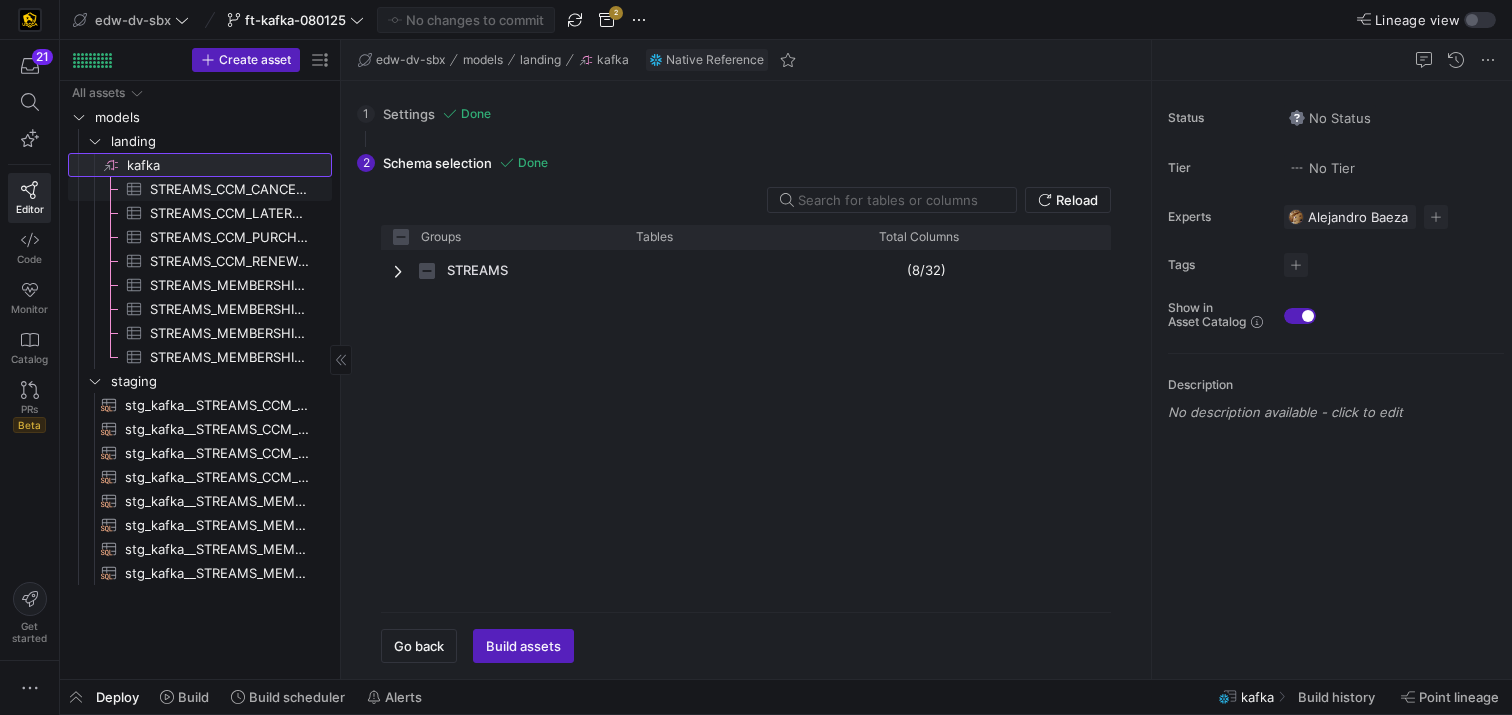 checkbox on "false" 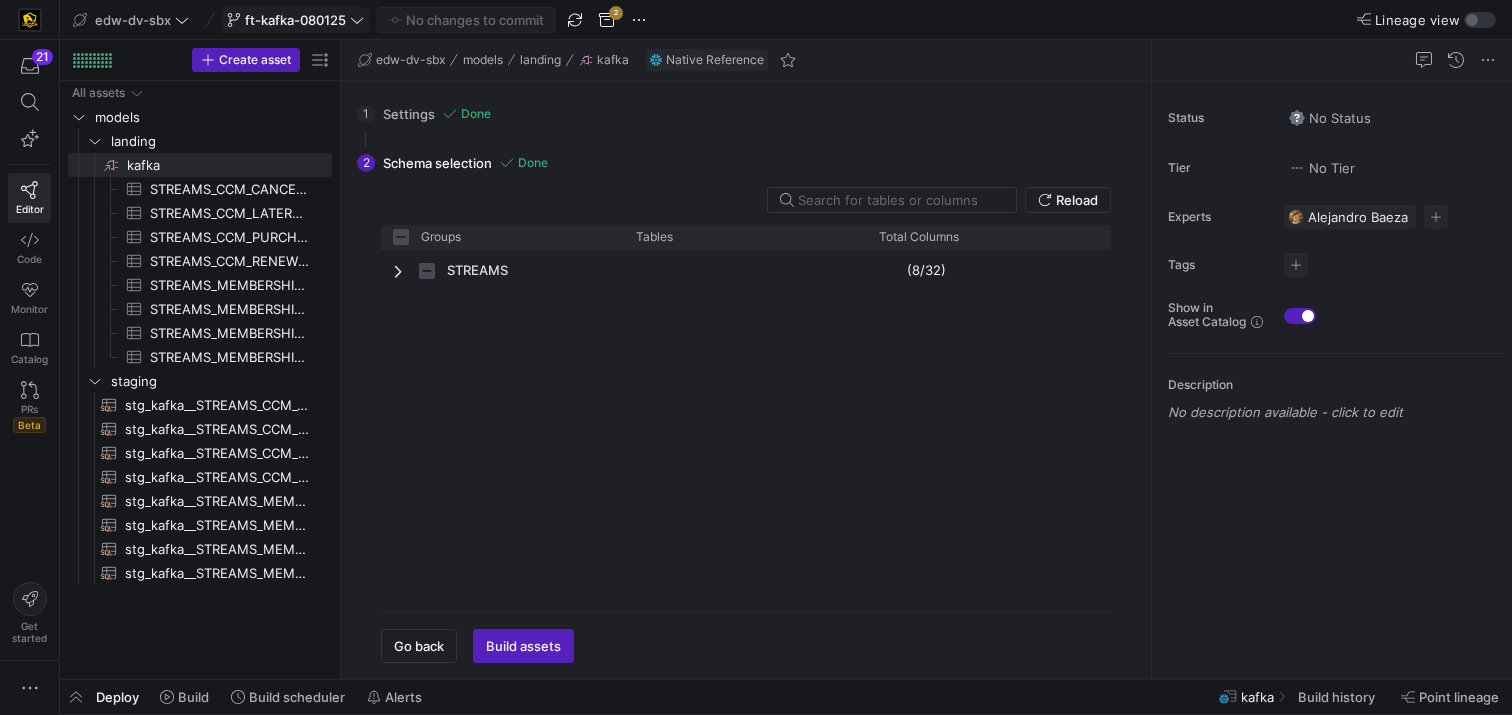 click on "ft-kafka-080125" 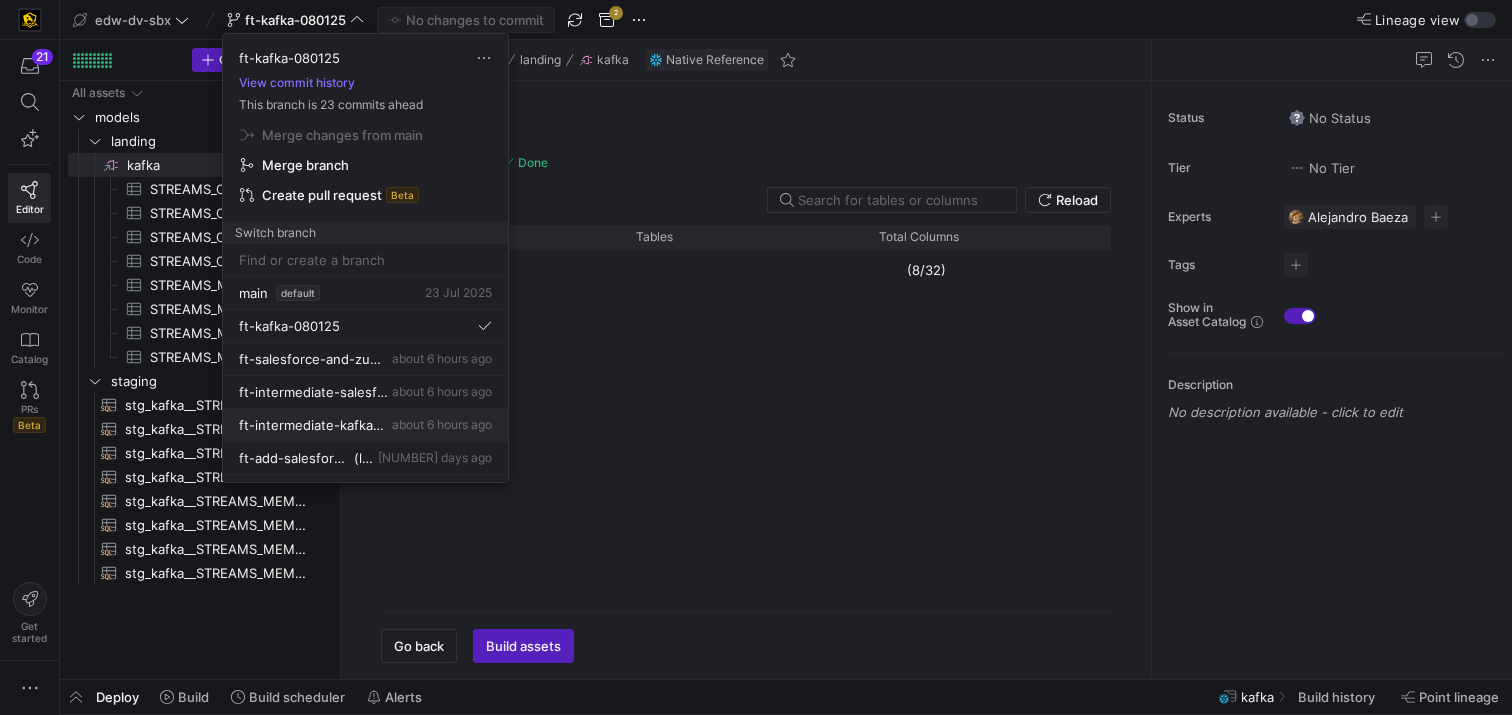 scroll, scrollTop: 26, scrollLeft: 0, axis: vertical 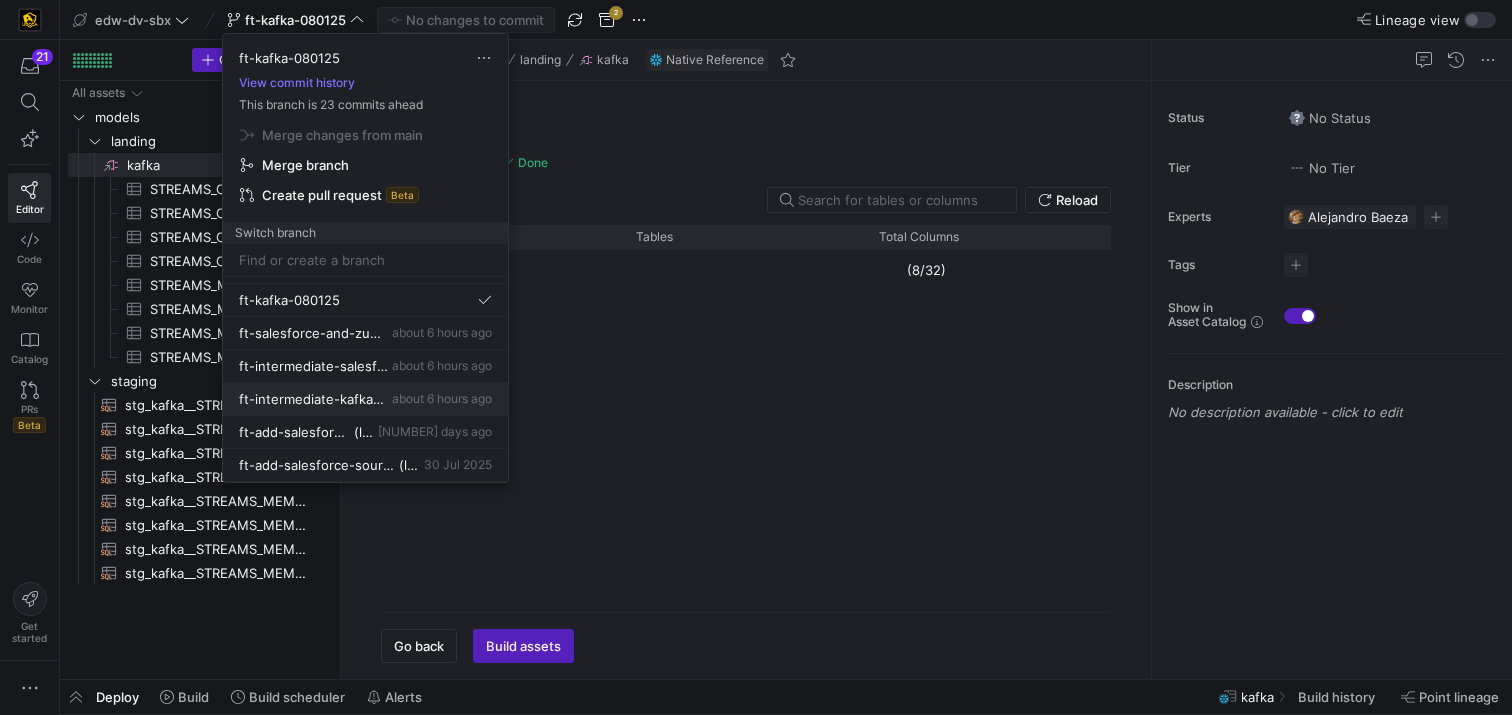 click on "ft-intermediate-kafka-08042025" at bounding box center [313, 399] 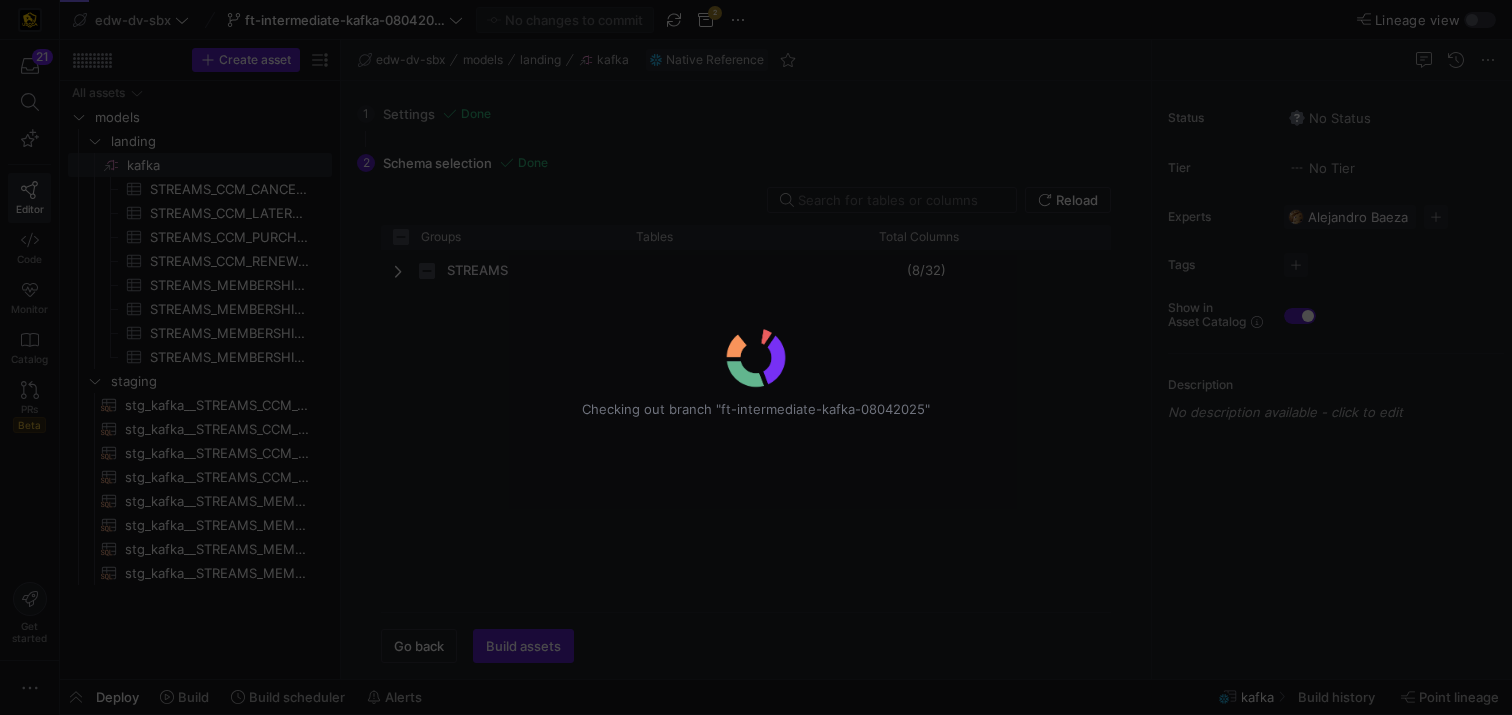 checkbox on "false" 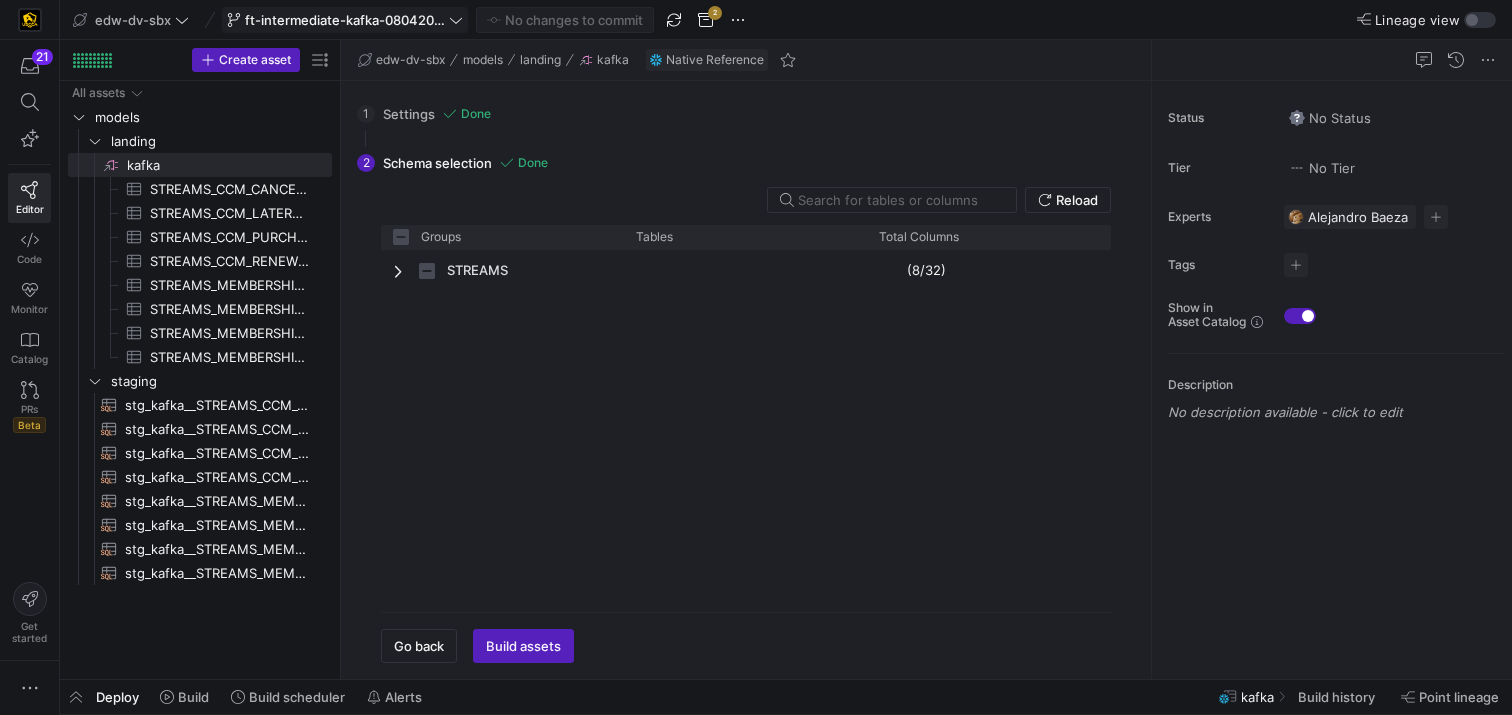 click on "ft-intermediate-kafka-08042025" 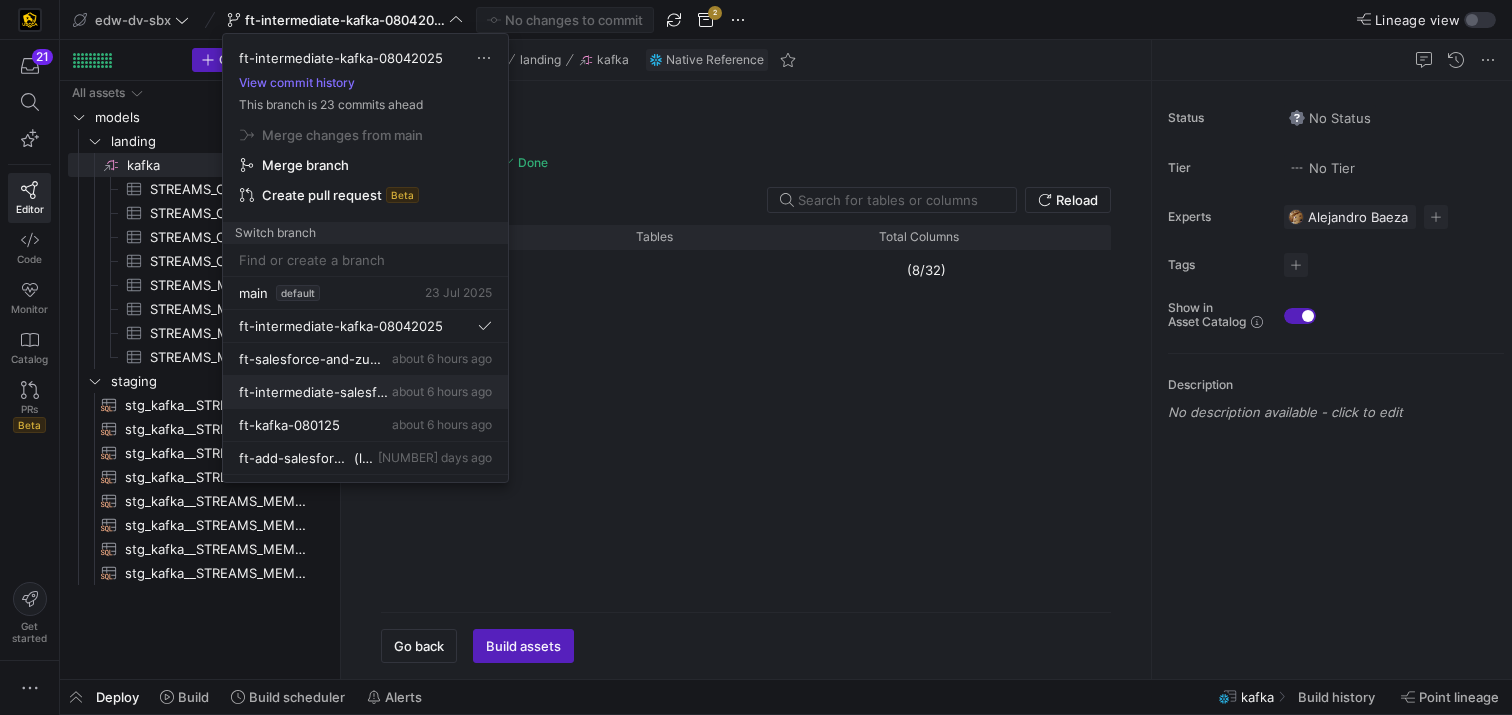 click on "ft-intermediate-salesforce-and-zuora-[MONTH][YEAR] about 6 hours ago" at bounding box center (365, 392) 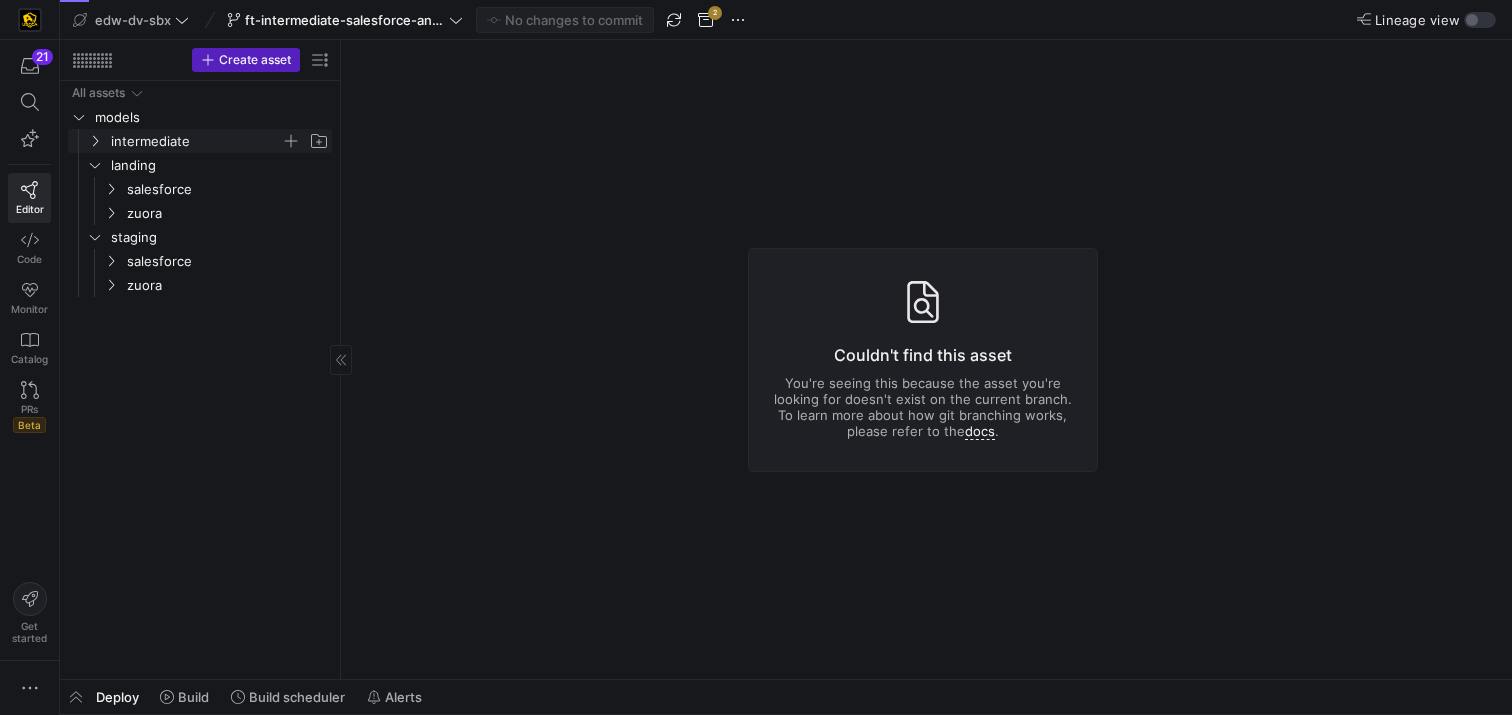 click on "intermediate" 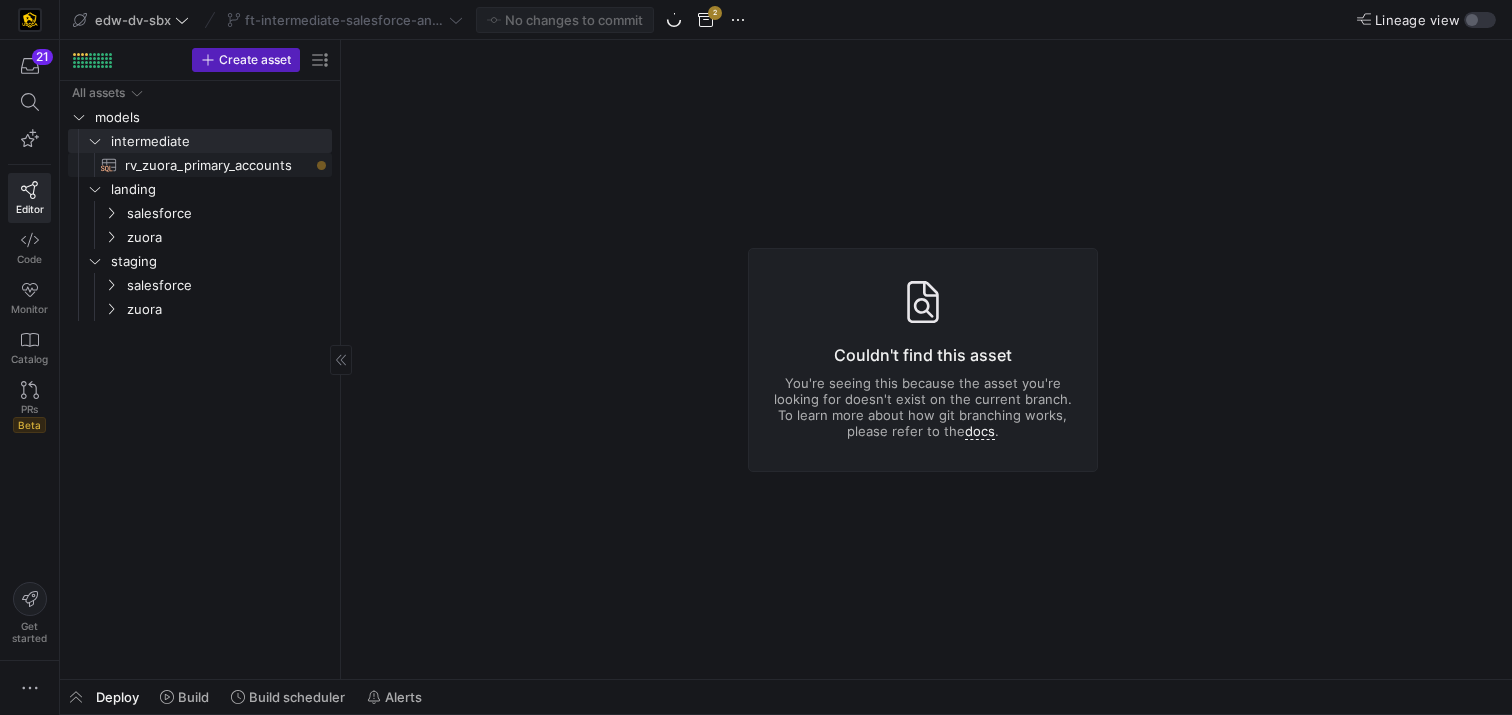 click on "rv_zuora_primary_accounts​​​​​​​​​​" 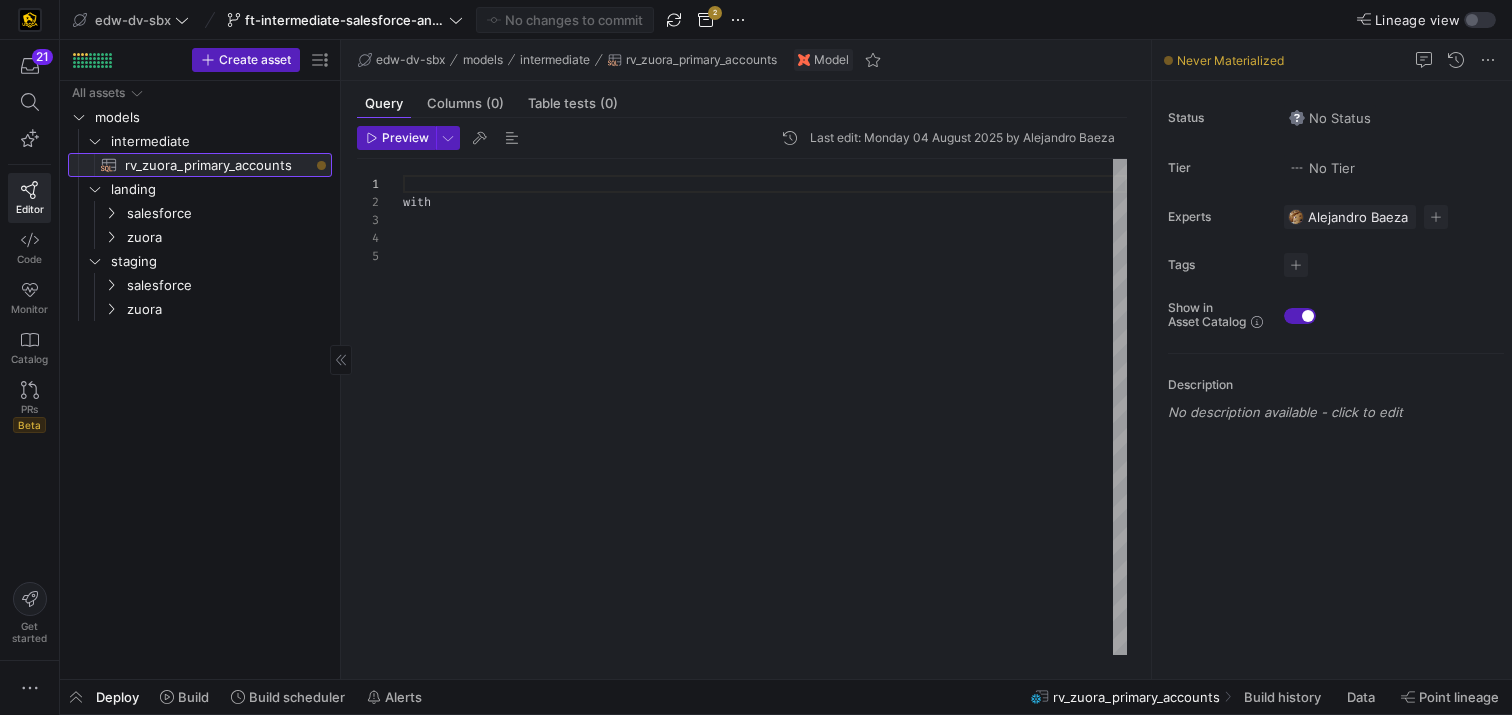 scroll, scrollTop: 72, scrollLeft: 0, axis: vertical 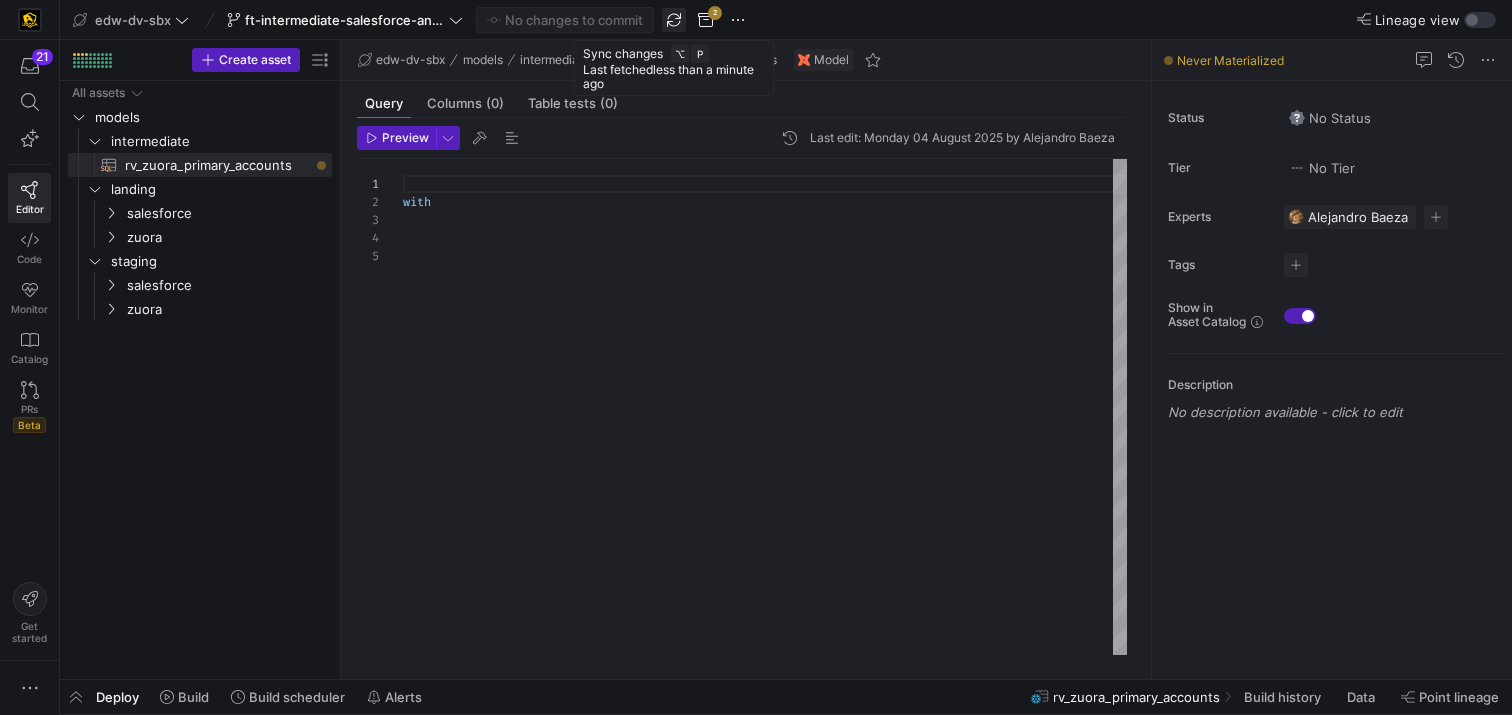 click 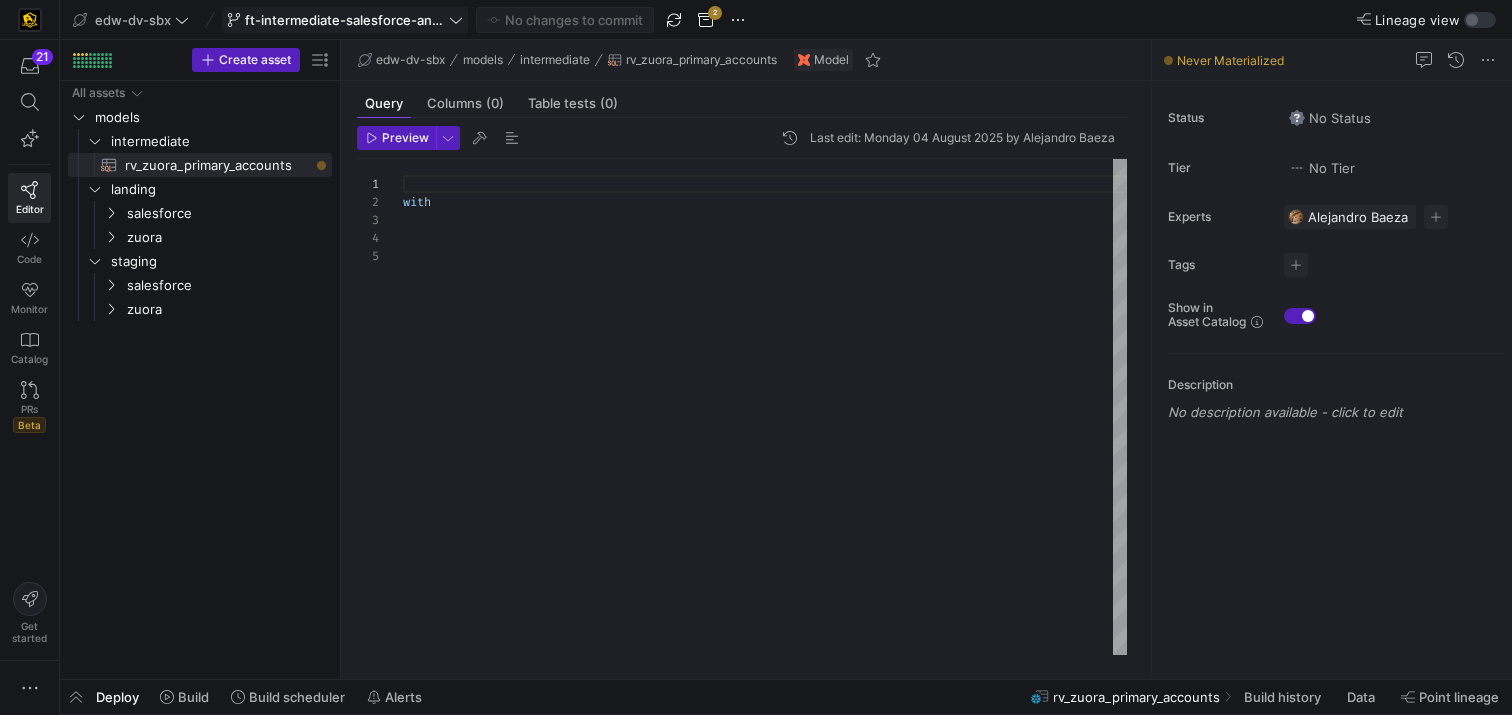 click on "ft-intermediate-salesforce-and-zuora-08042025" 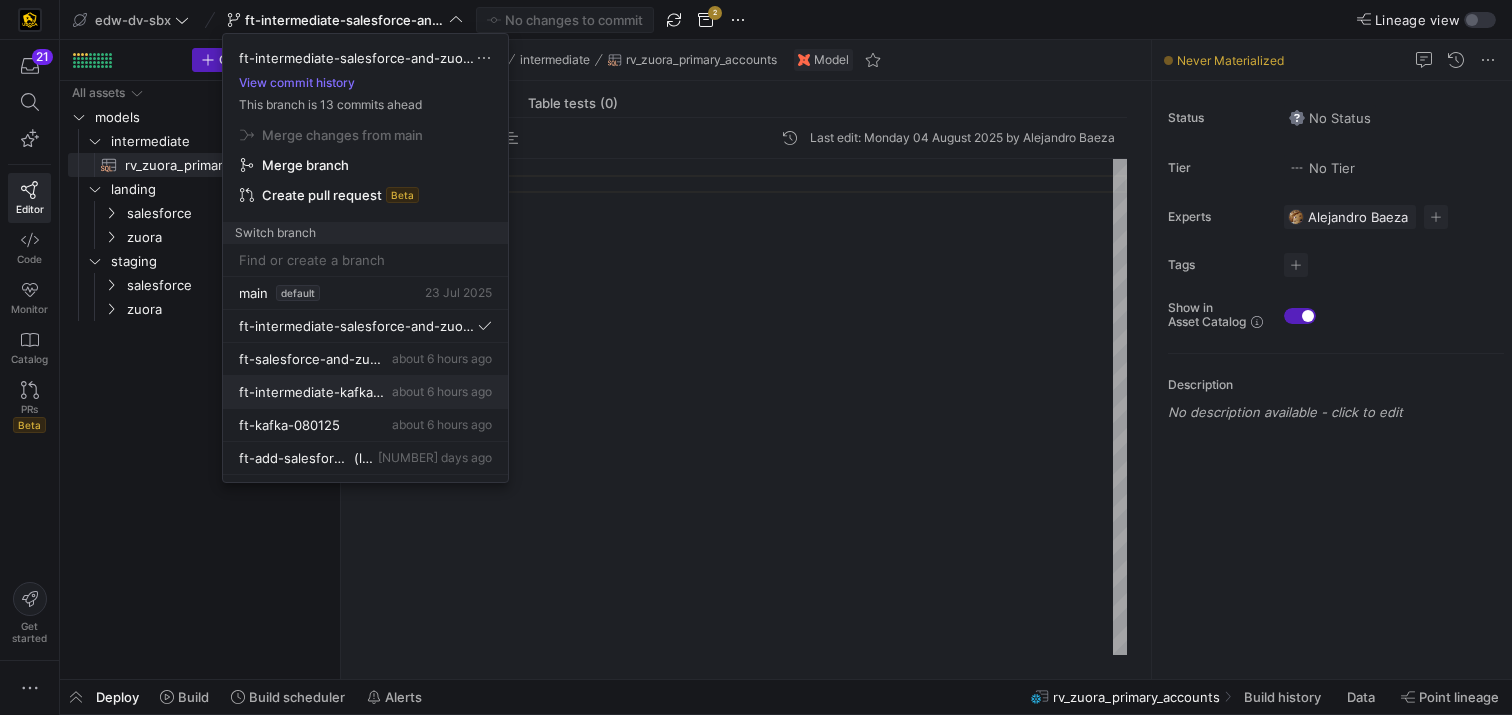 click on "ft-intermediate-kafka-08042025" at bounding box center [313, 392] 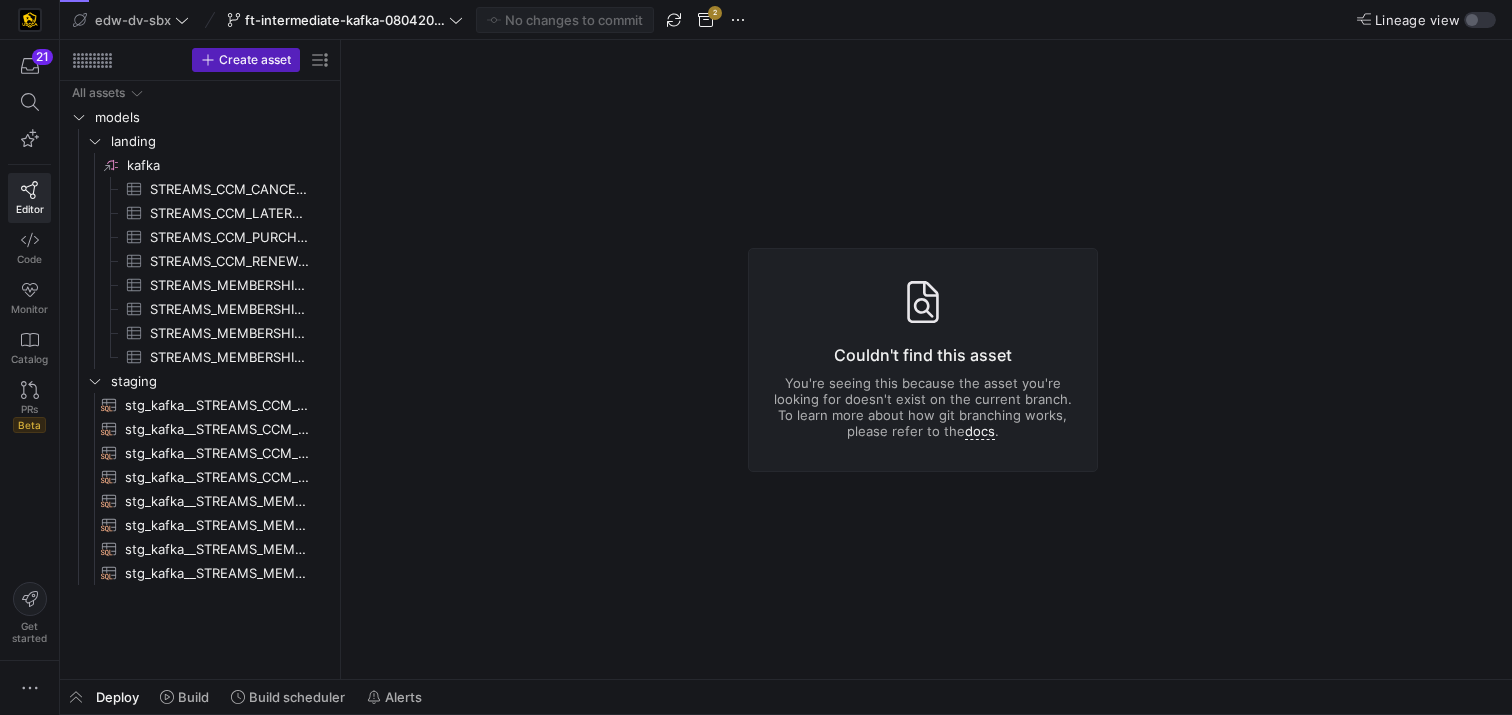click 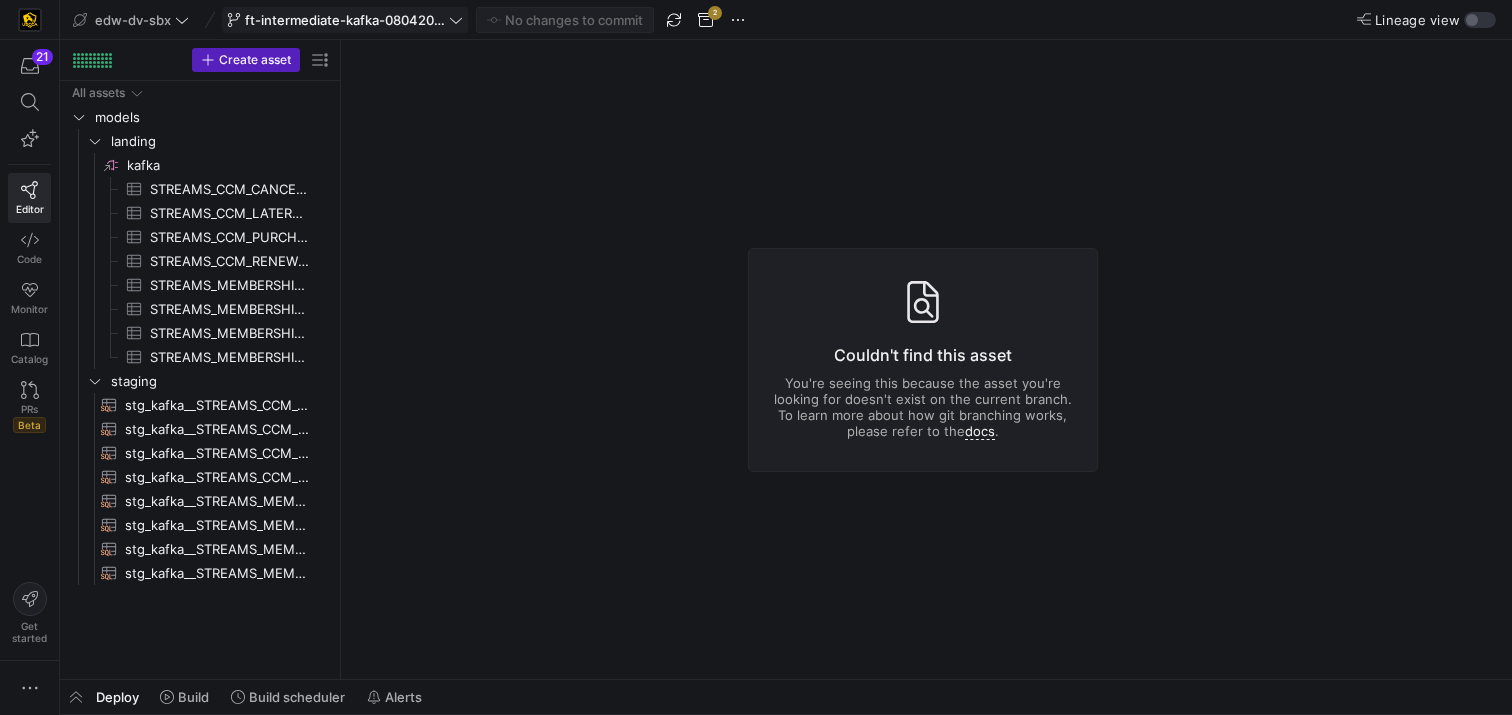 click on "ft-intermediate-kafka-08042025" 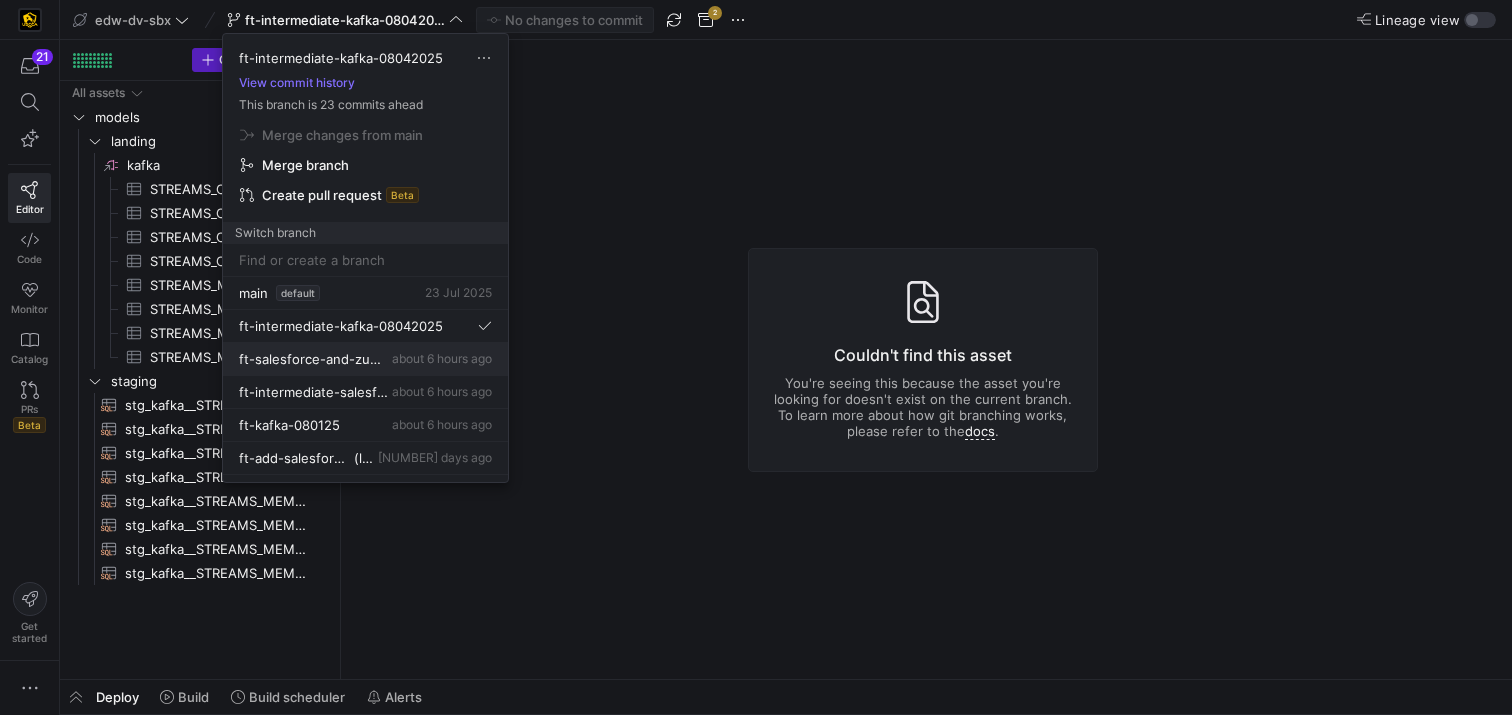 click on "ft-salesforce-and-zuora-[MONTH][YEAR] about 6 hours ago" at bounding box center (365, 359) 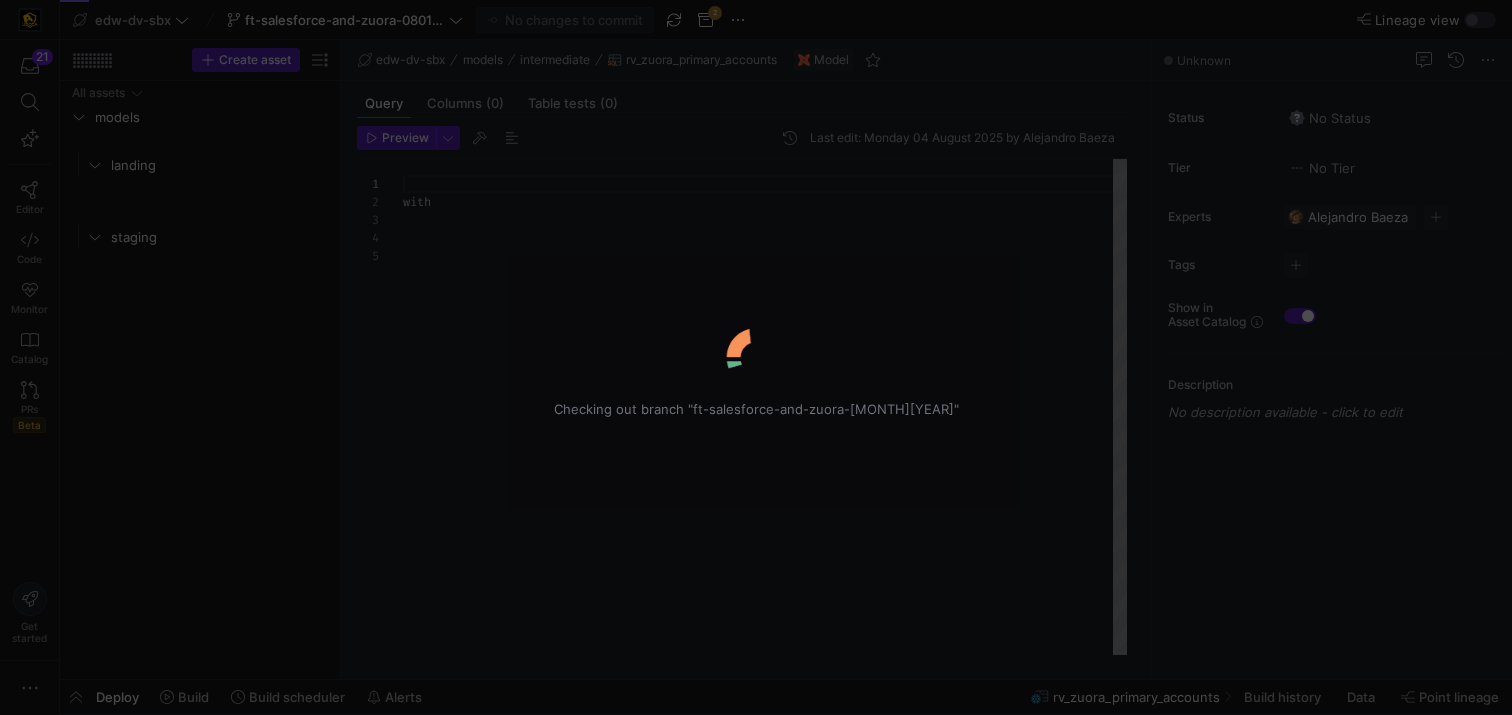 scroll, scrollTop: 72, scrollLeft: 0, axis: vertical 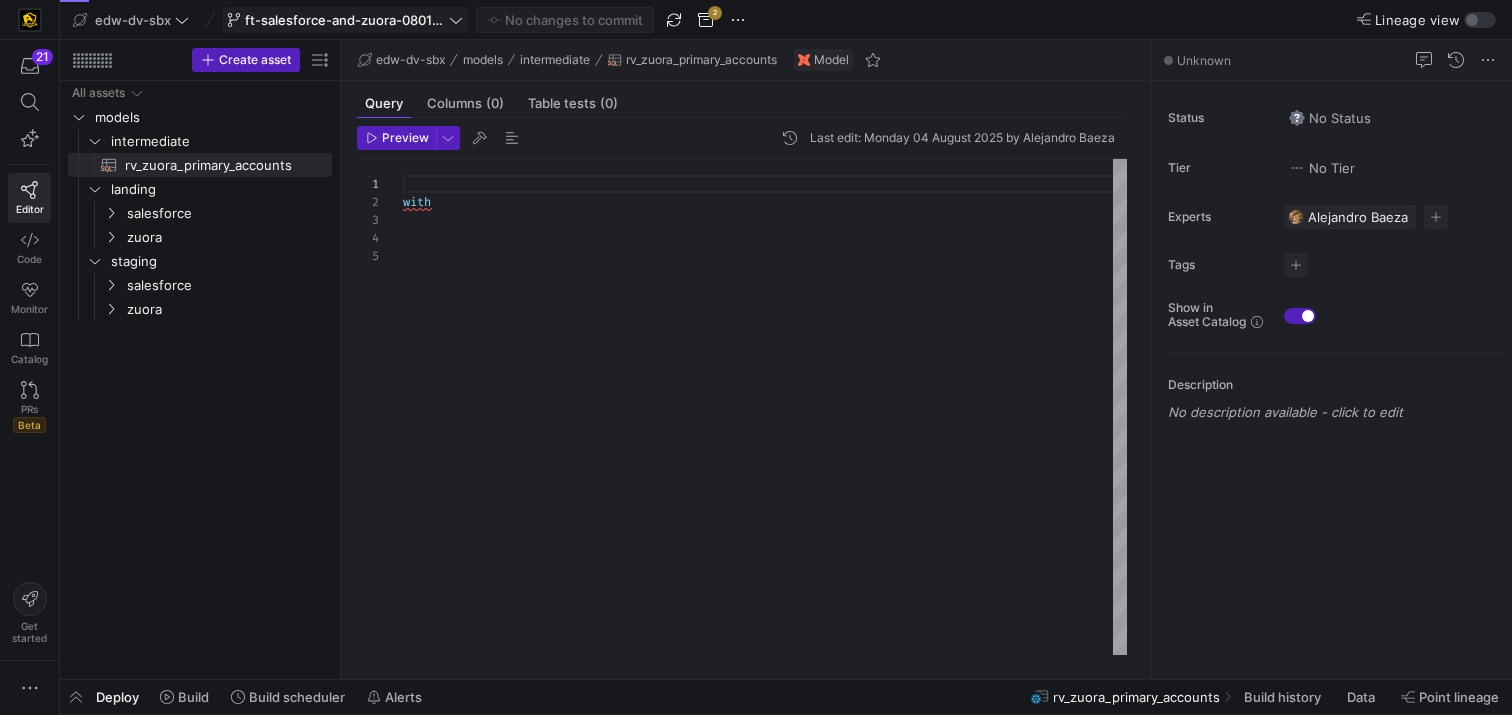click 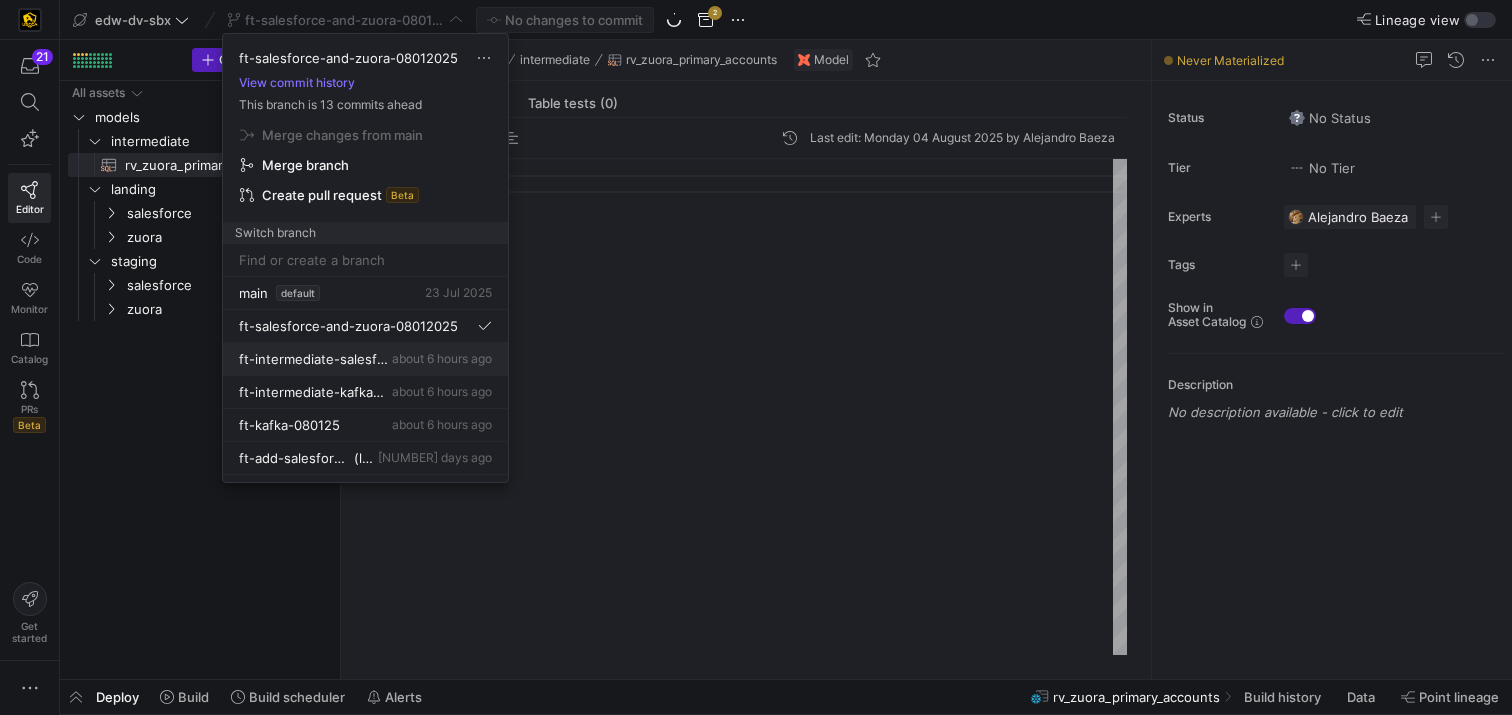 click on "about 6 hours ago" at bounding box center [442, 358] 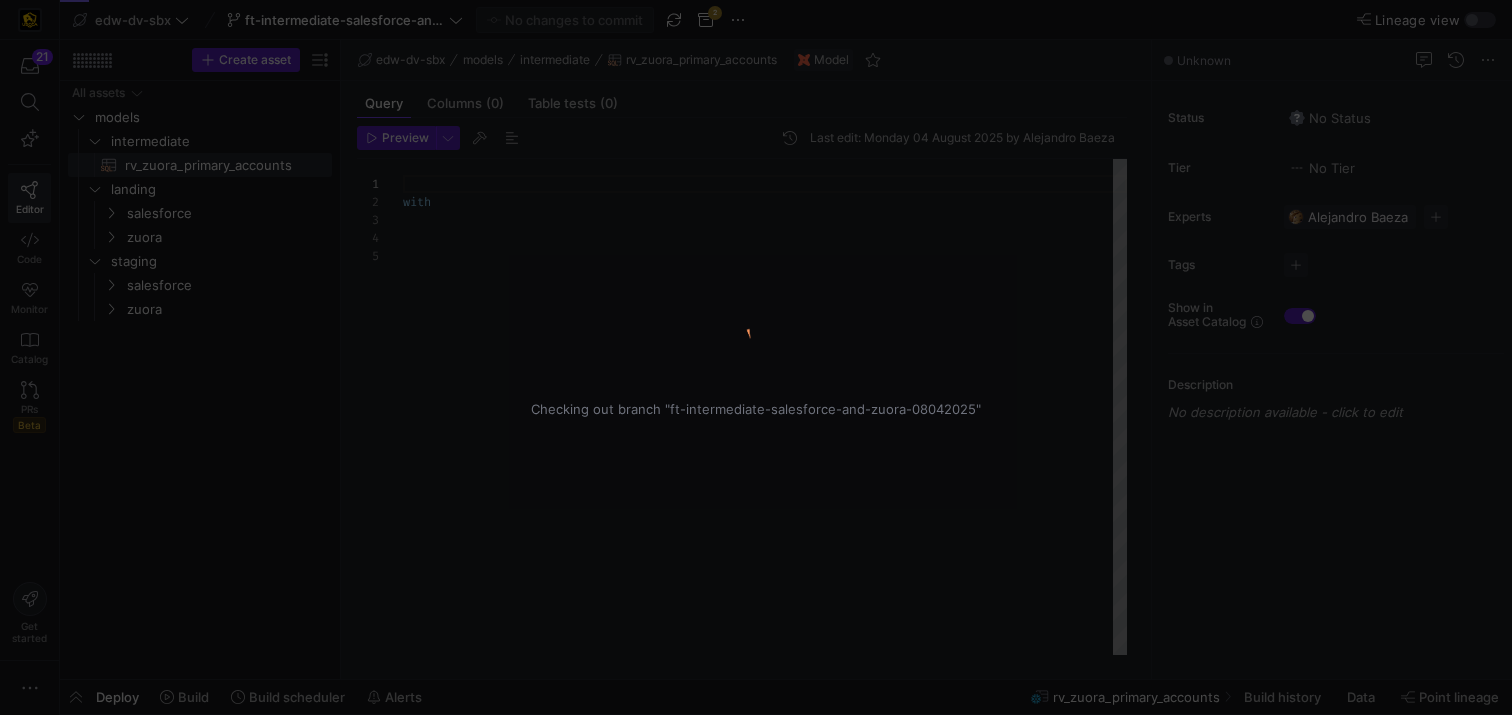 scroll, scrollTop: 72, scrollLeft: 0, axis: vertical 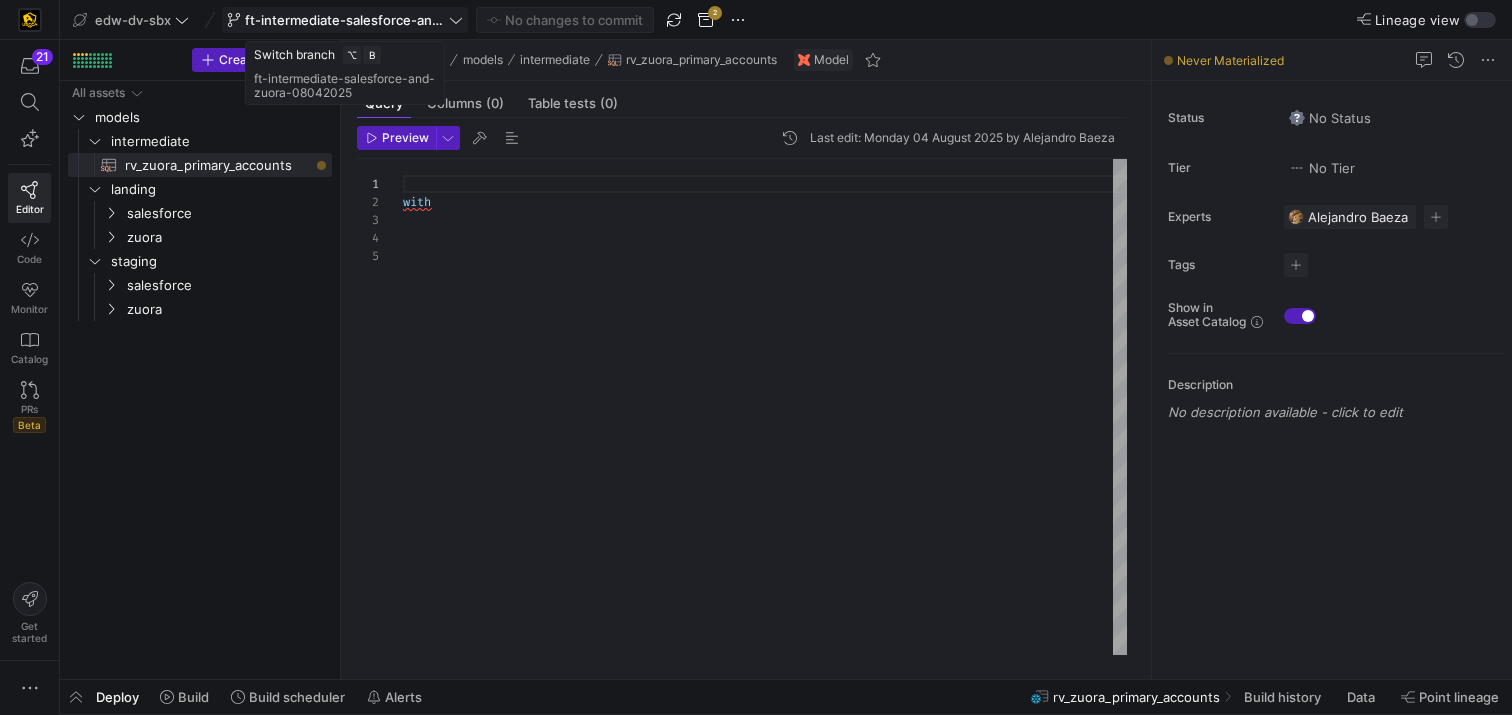 click on "ft-intermediate-salesforce-and-zuora-08042025" 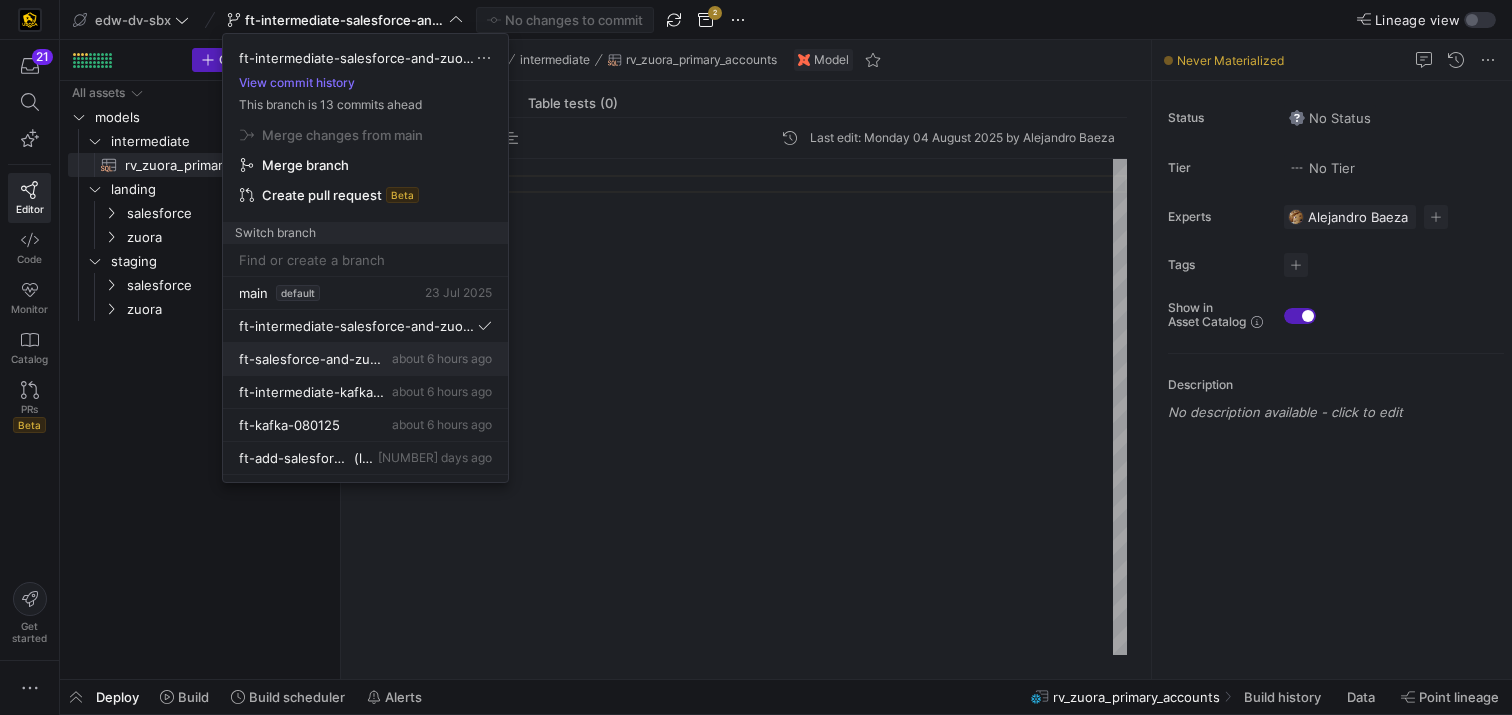 click on "about 6 hours ago" at bounding box center [442, 358] 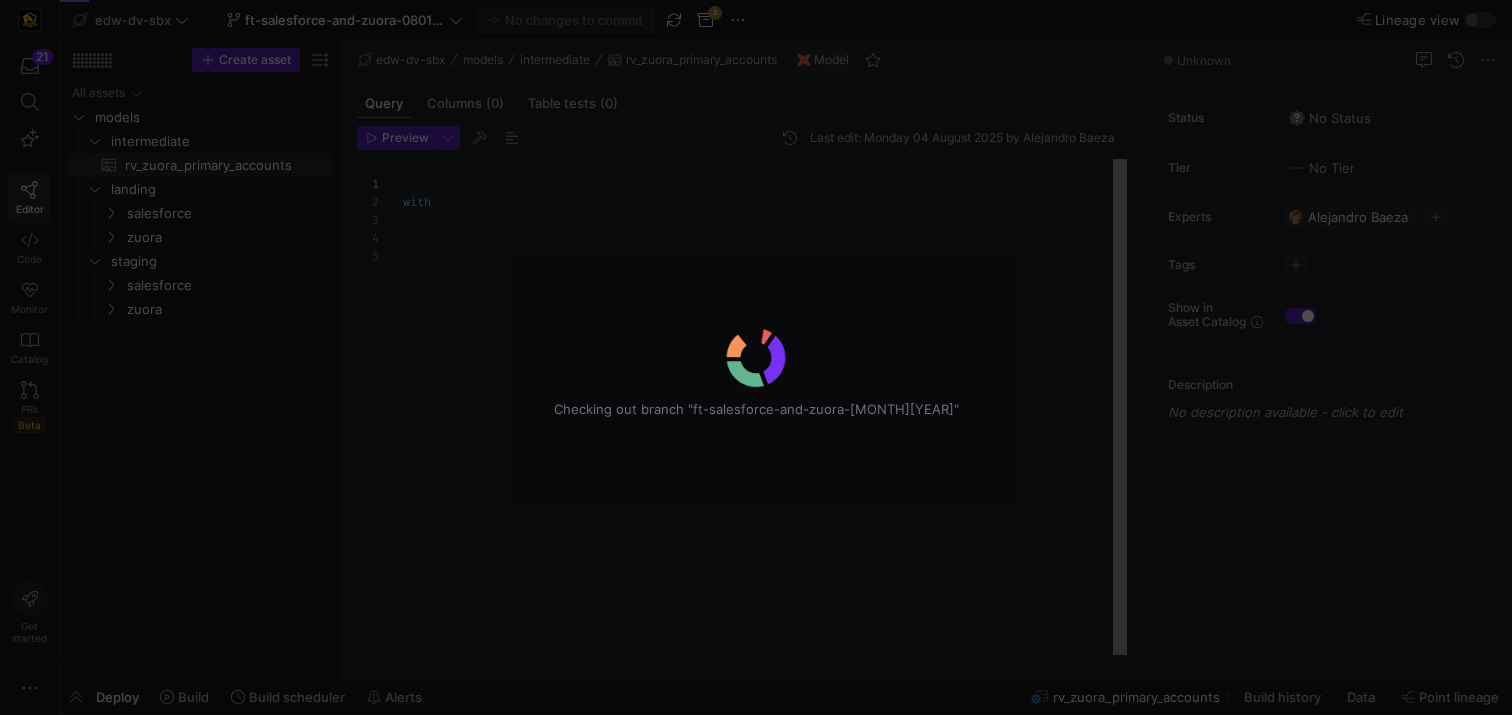 scroll, scrollTop: 72, scrollLeft: 0, axis: vertical 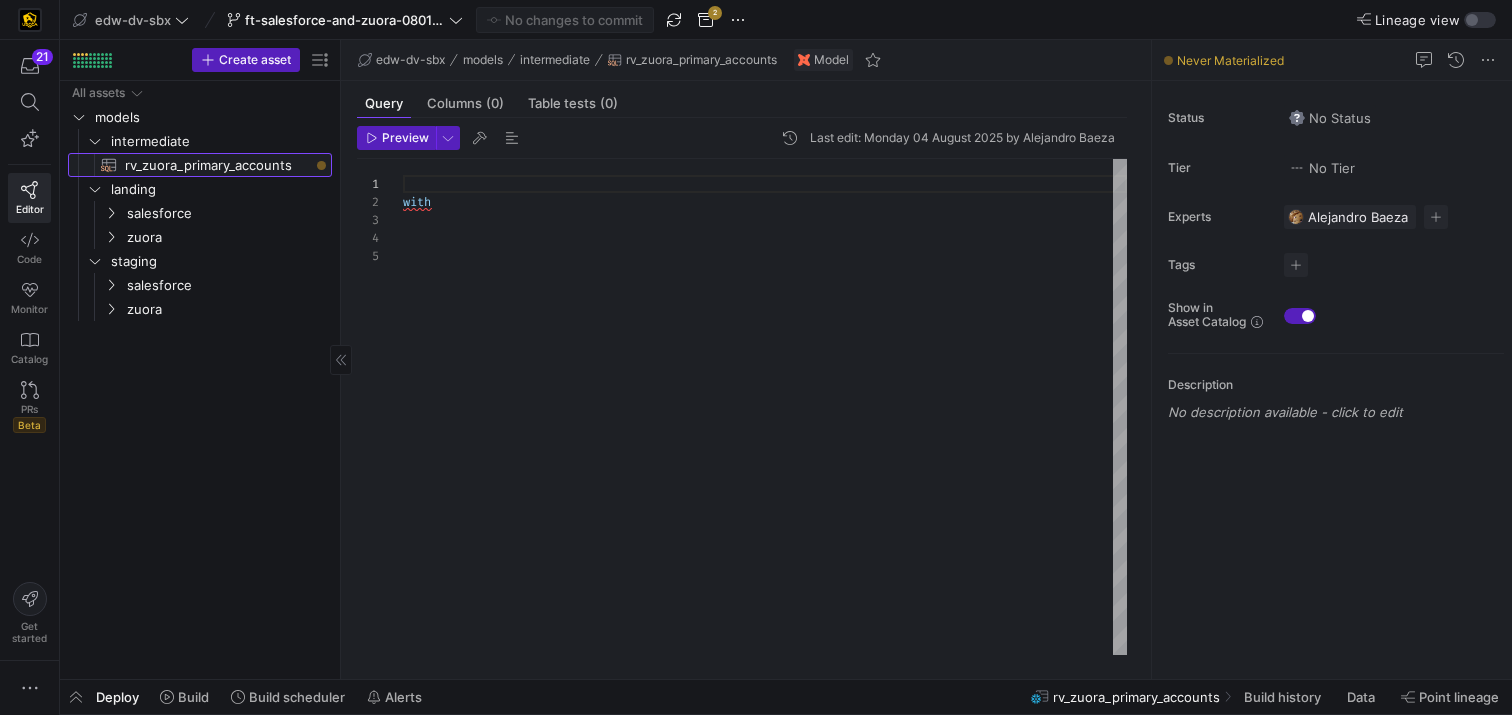 click on "rv_zuora_primary_accounts​​​​​​​​​​" 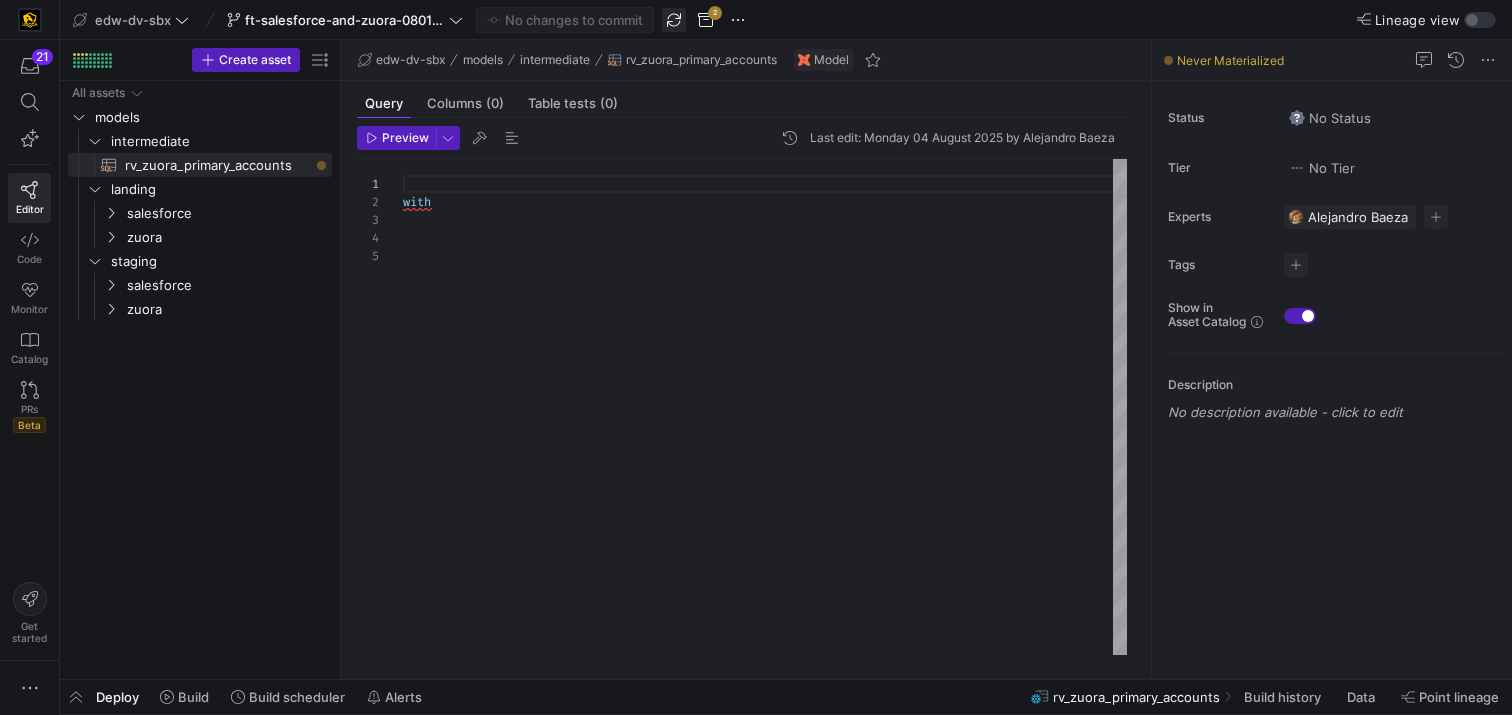 click 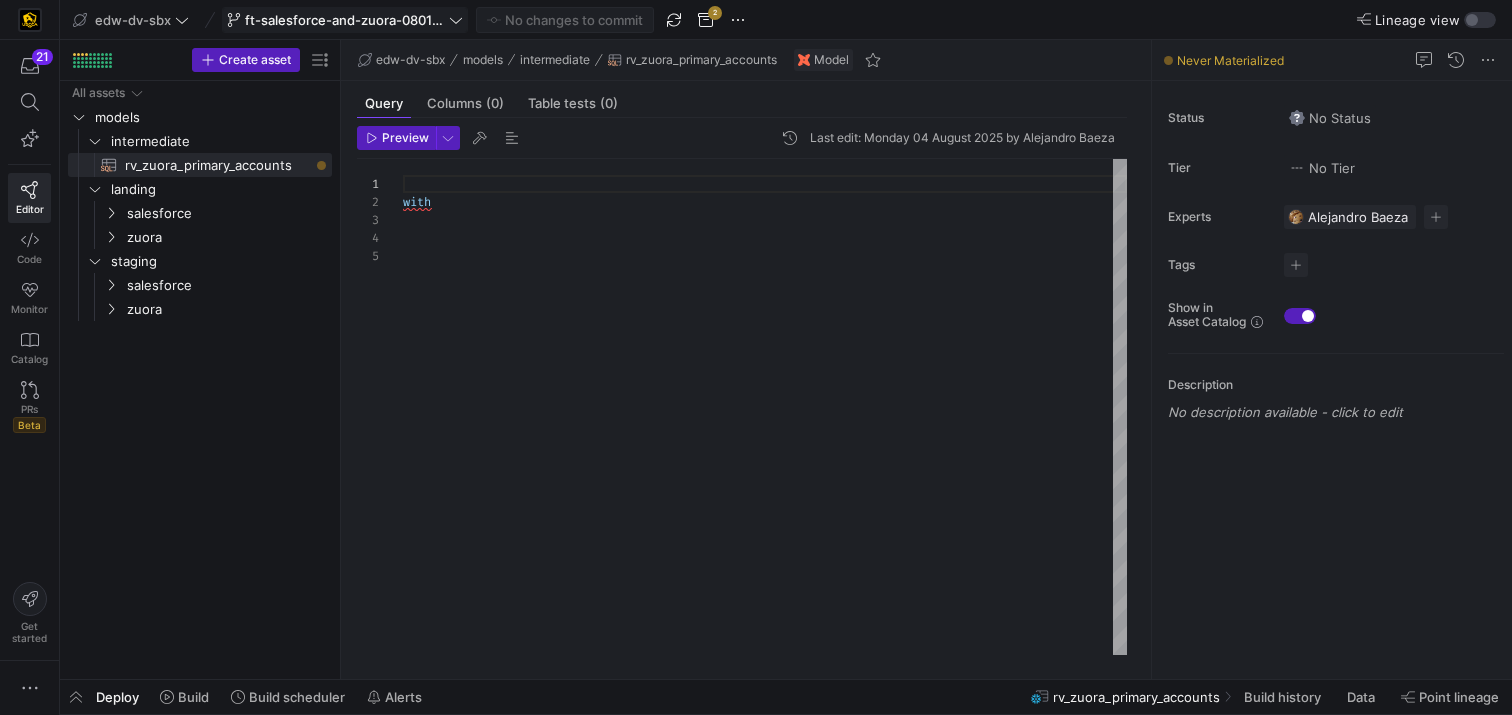 click on "ft-salesforce-and-zuora-08012025" 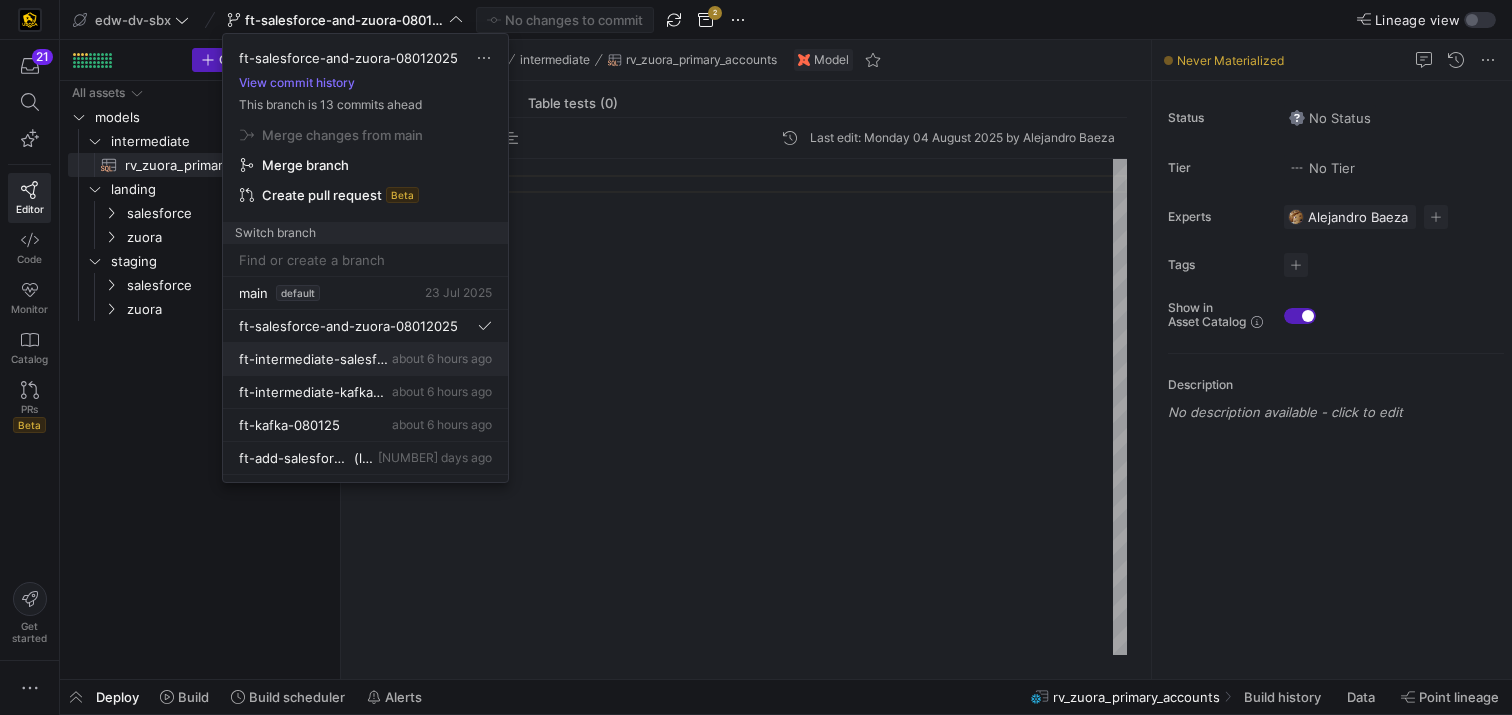 click on "ft-intermediate-salesforce-and-zuora-[MONTH][YEAR] about 6 hours ago" at bounding box center [365, 359] 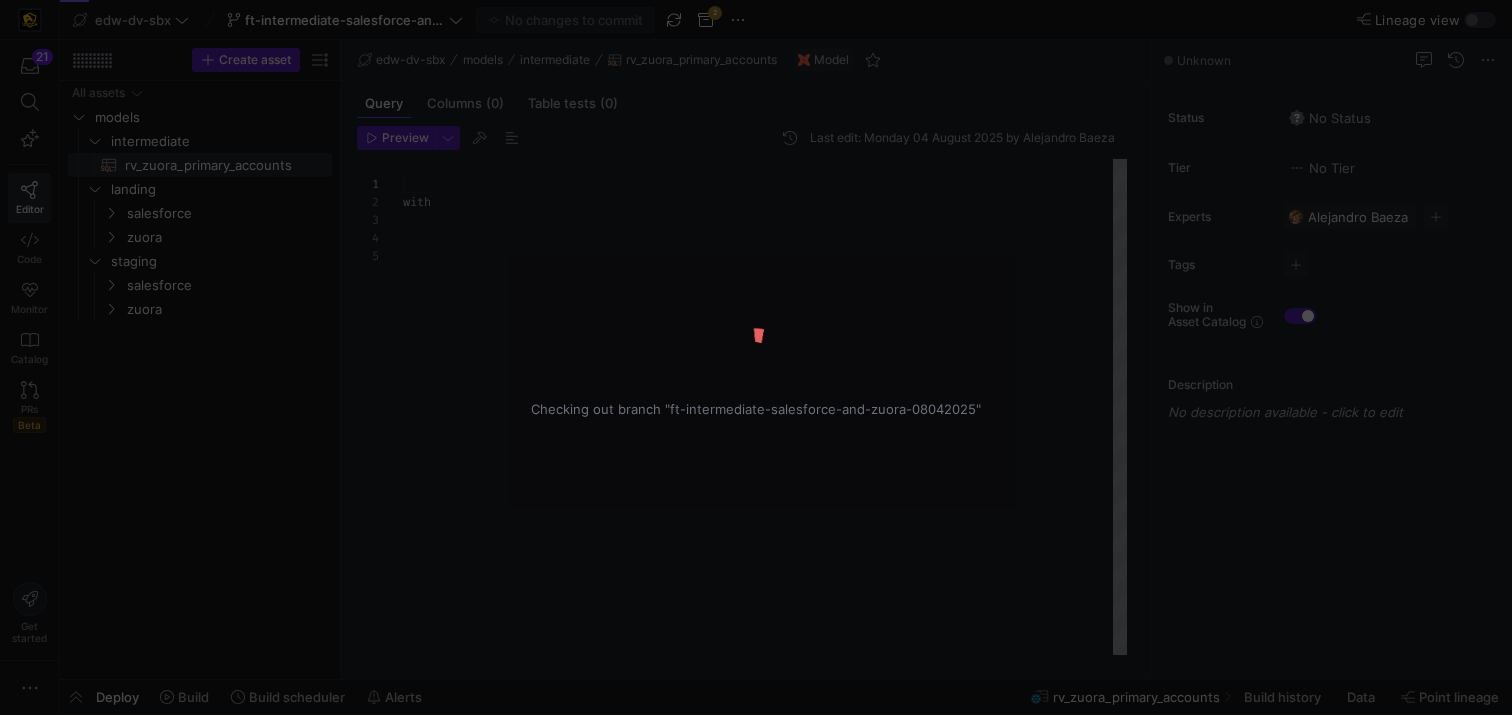 scroll, scrollTop: 72, scrollLeft: 0, axis: vertical 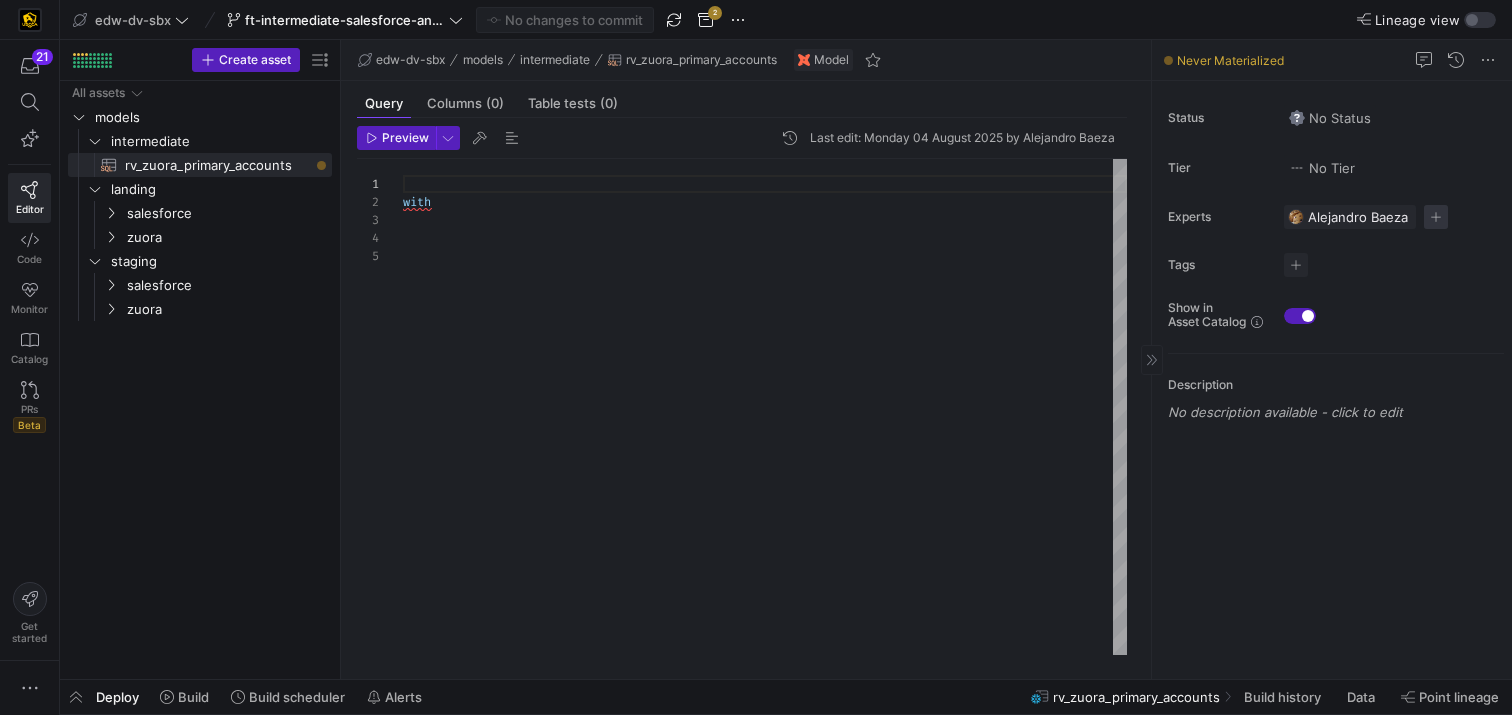 click 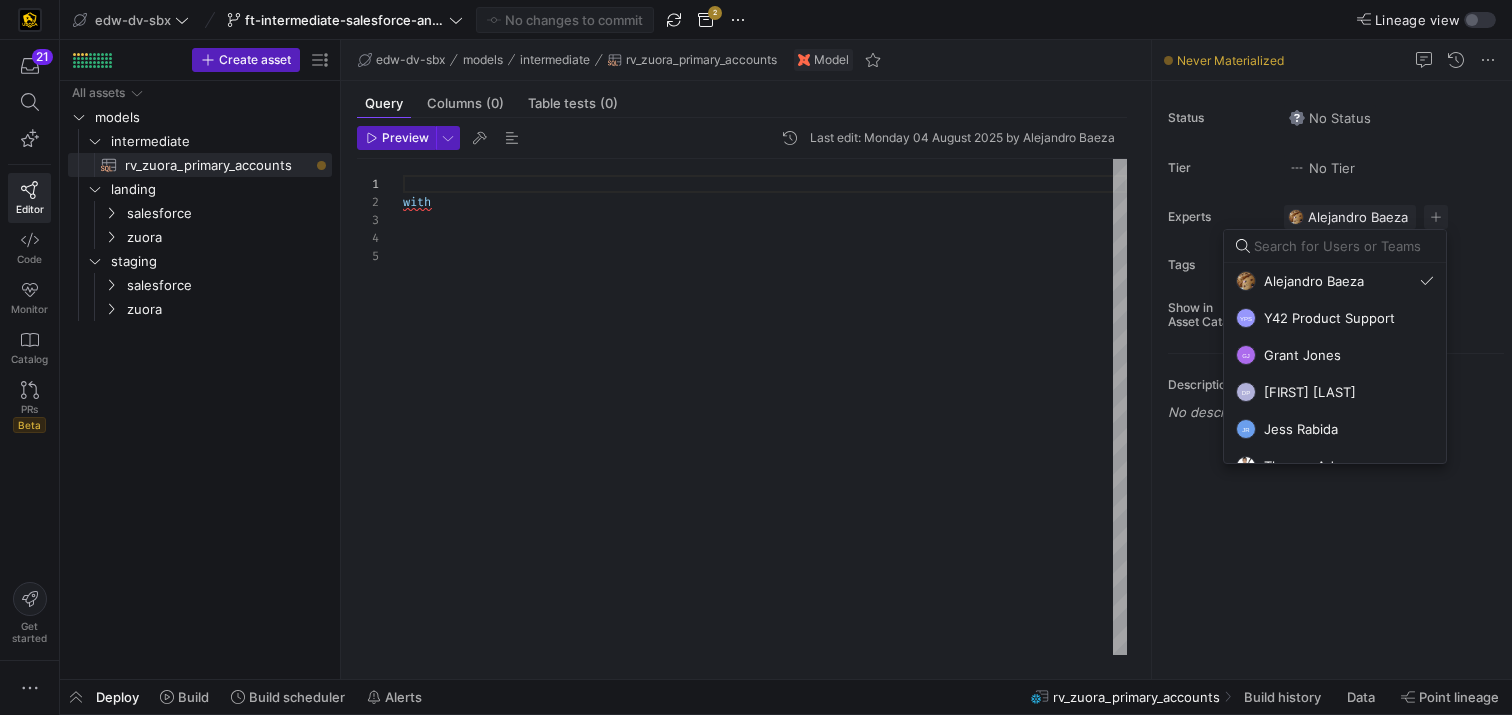 click at bounding box center (756, 357) 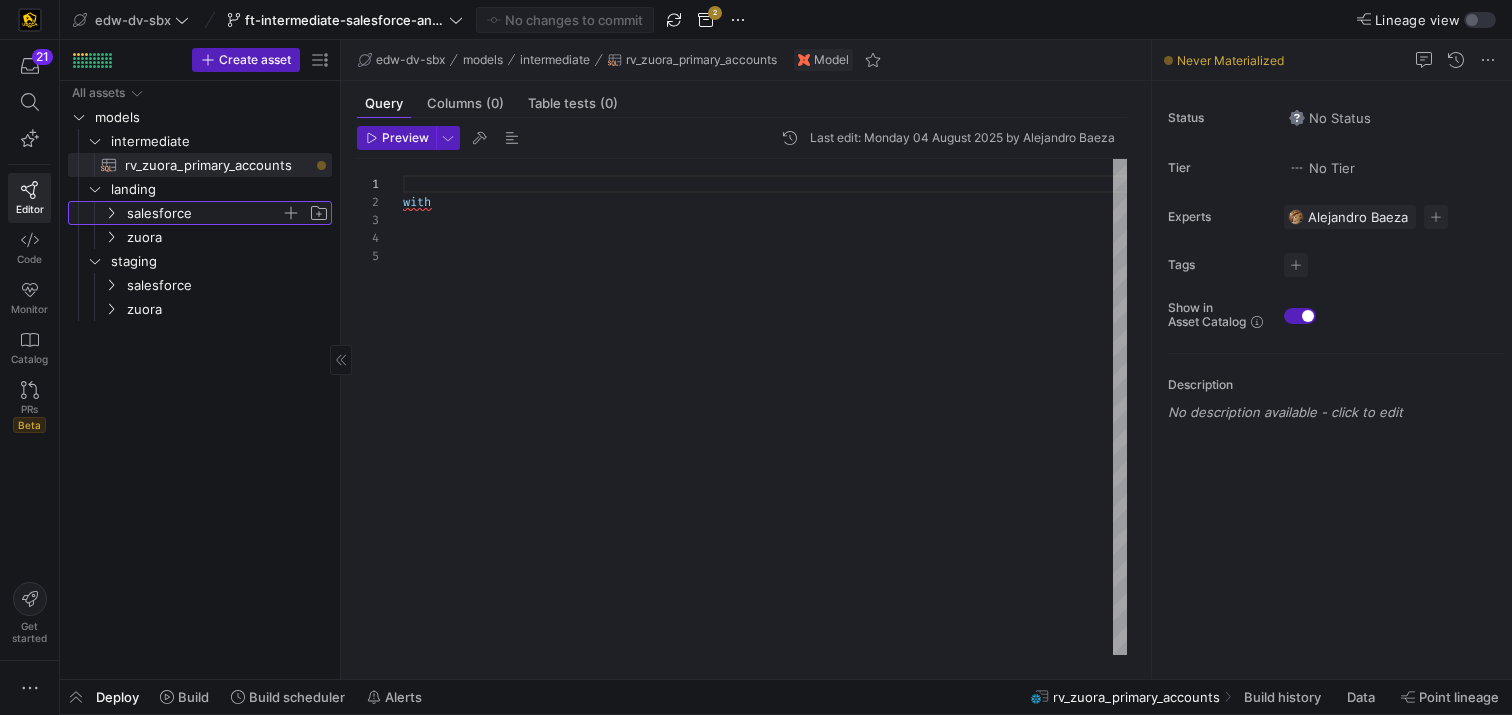 click on "salesforce" 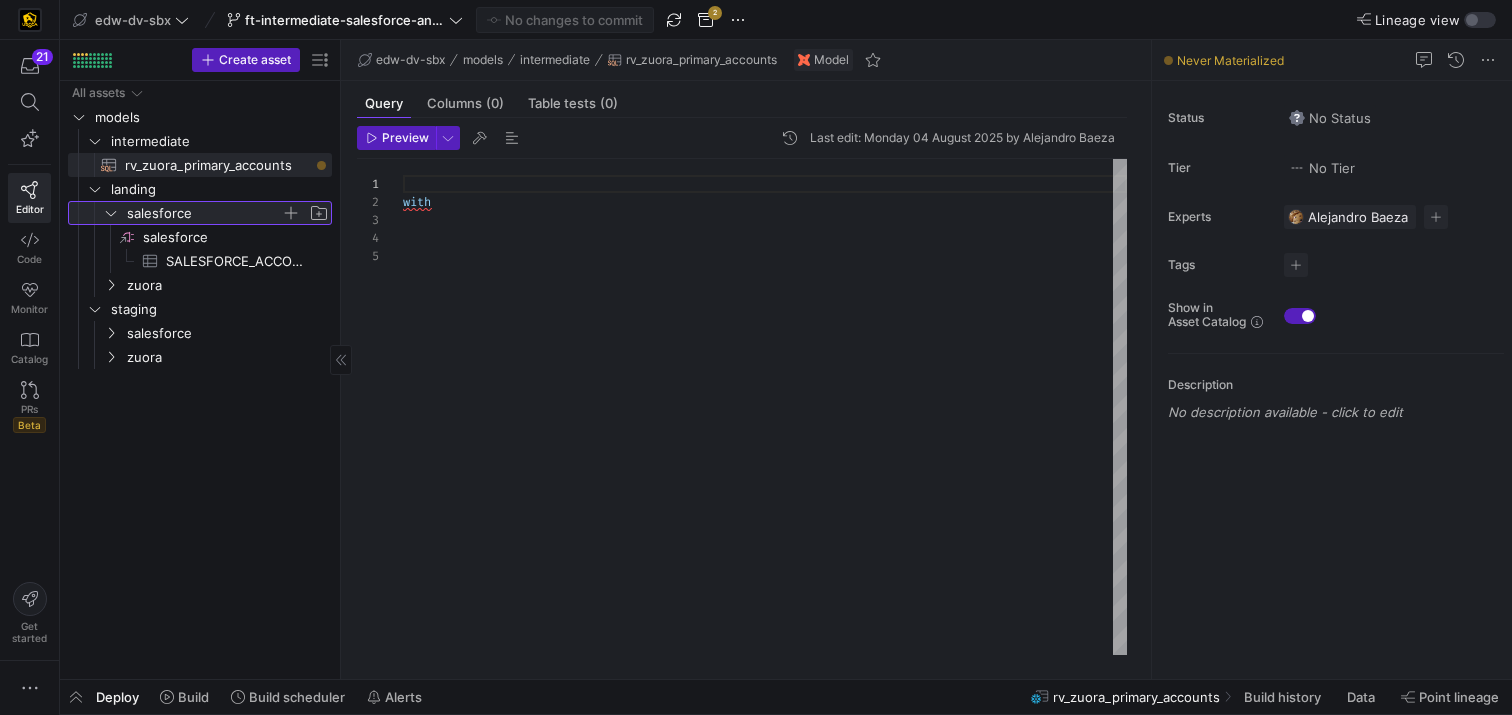 click on "salesforce" 